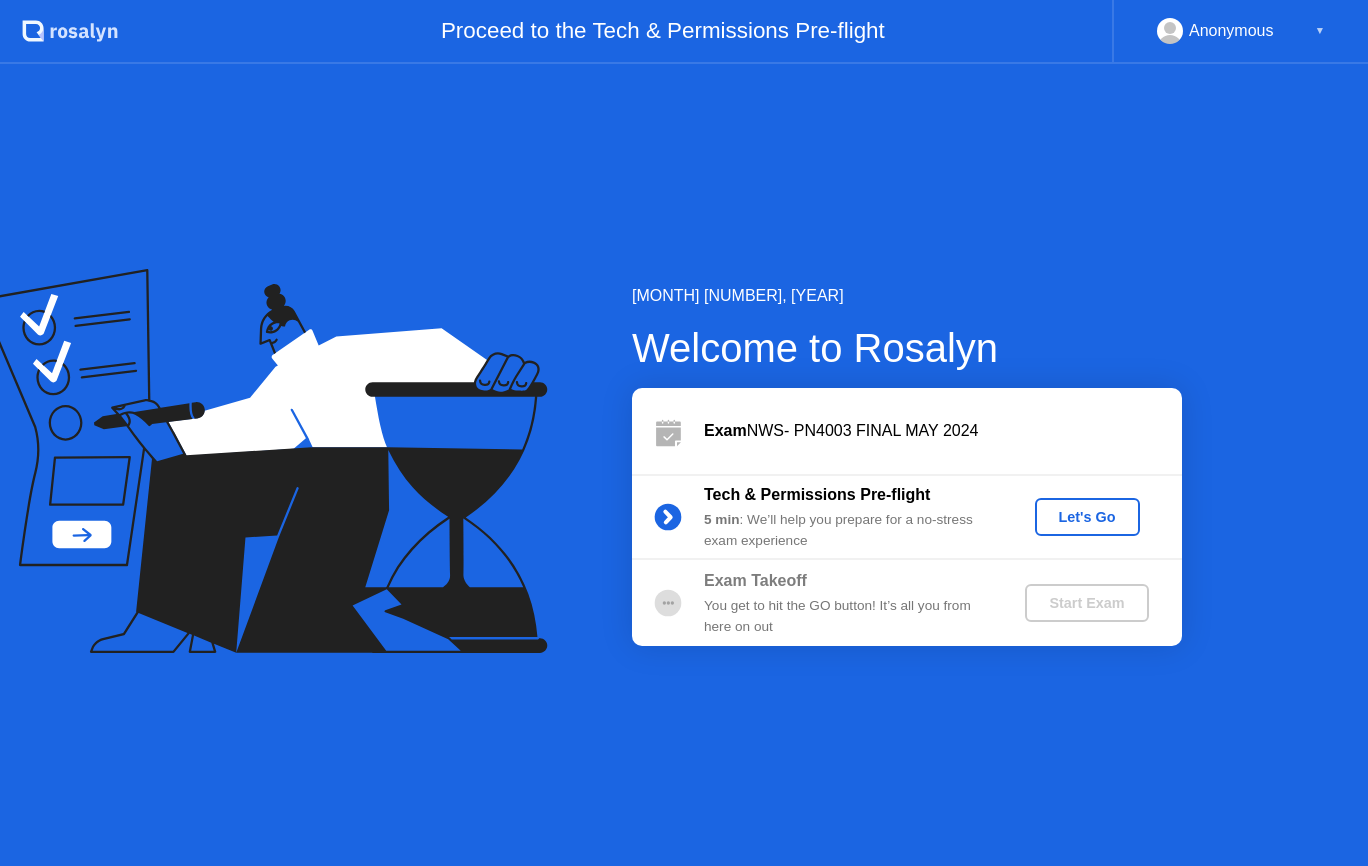 scroll, scrollTop: 0, scrollLeft: 0, axis: both 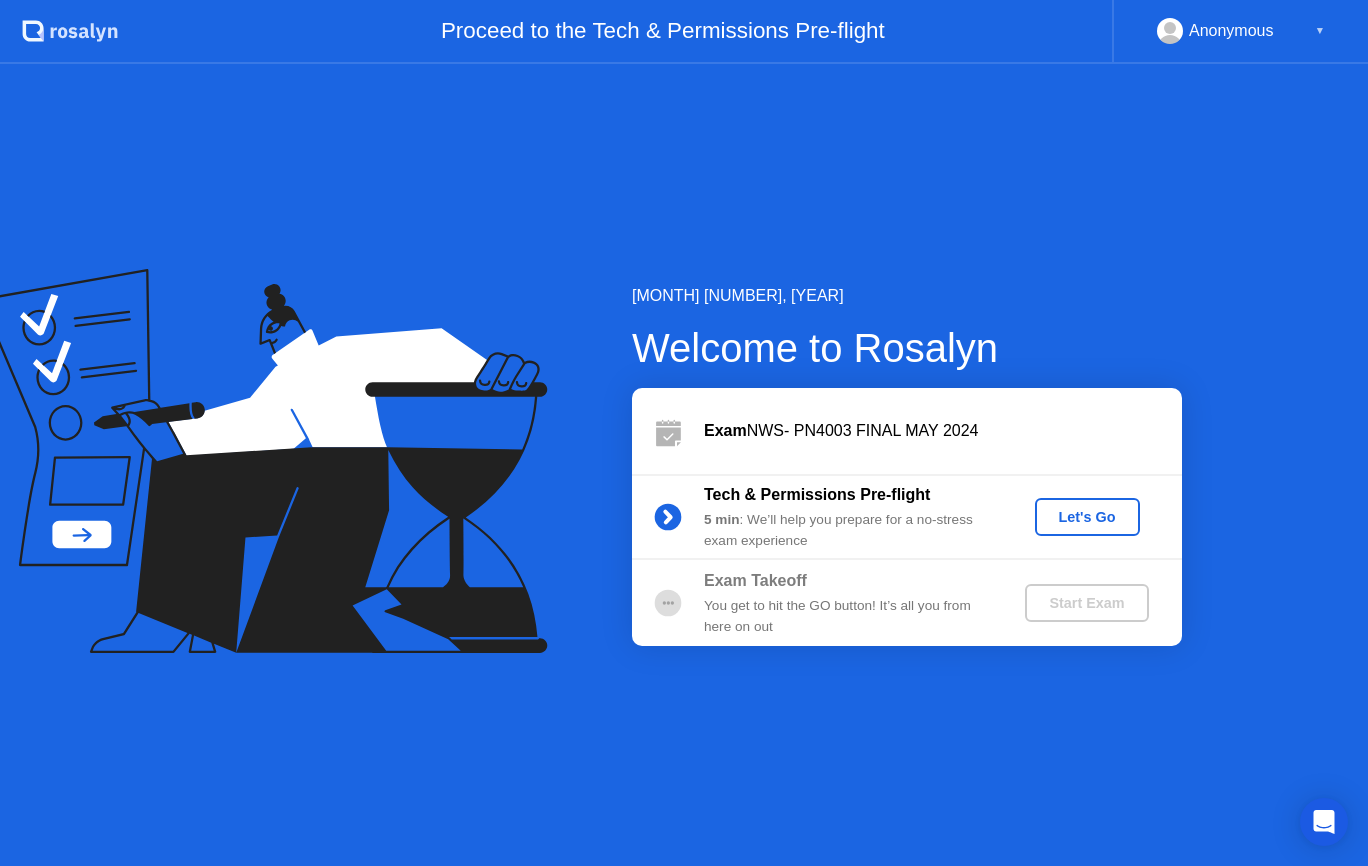 click on "Let's Go" 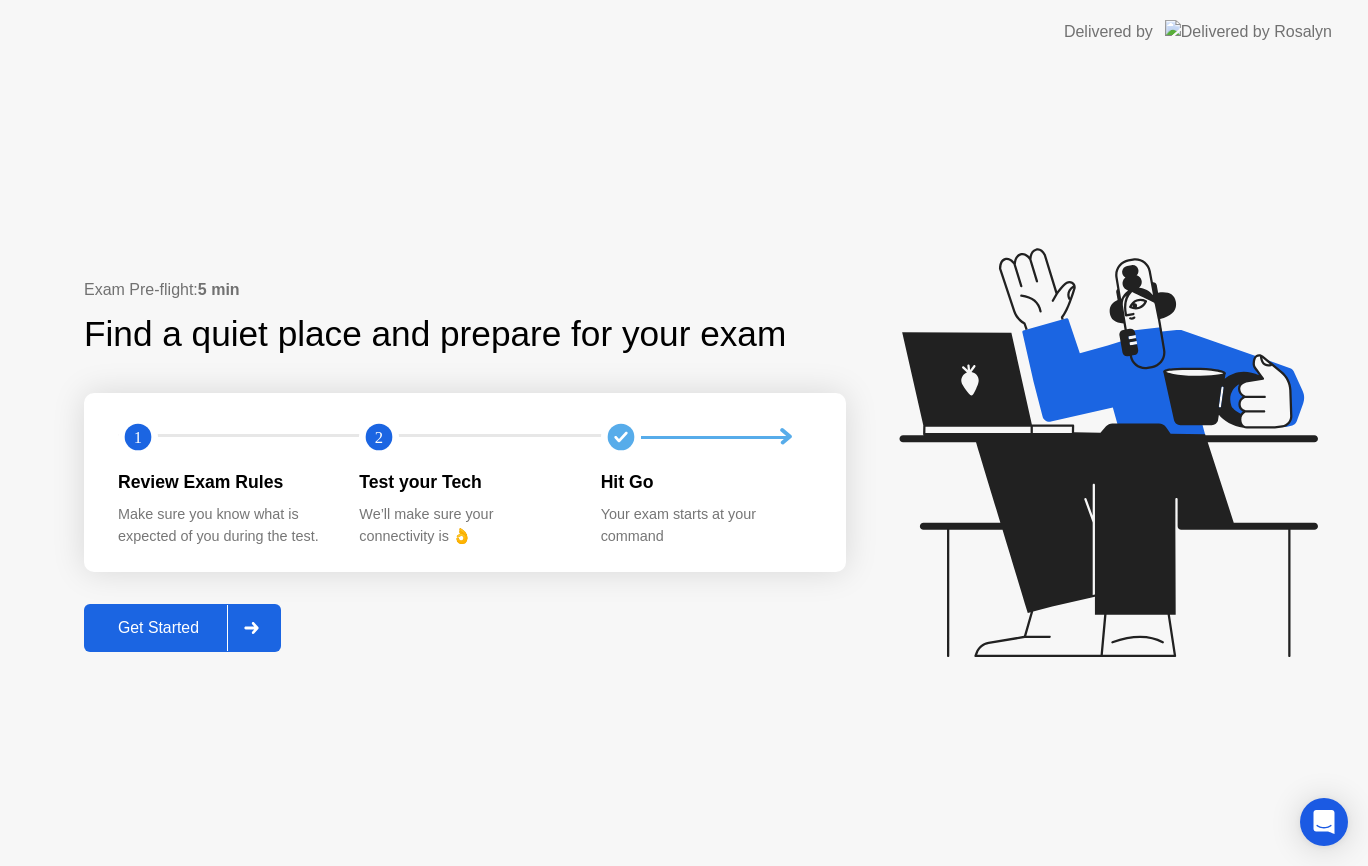 click on "Get Started" 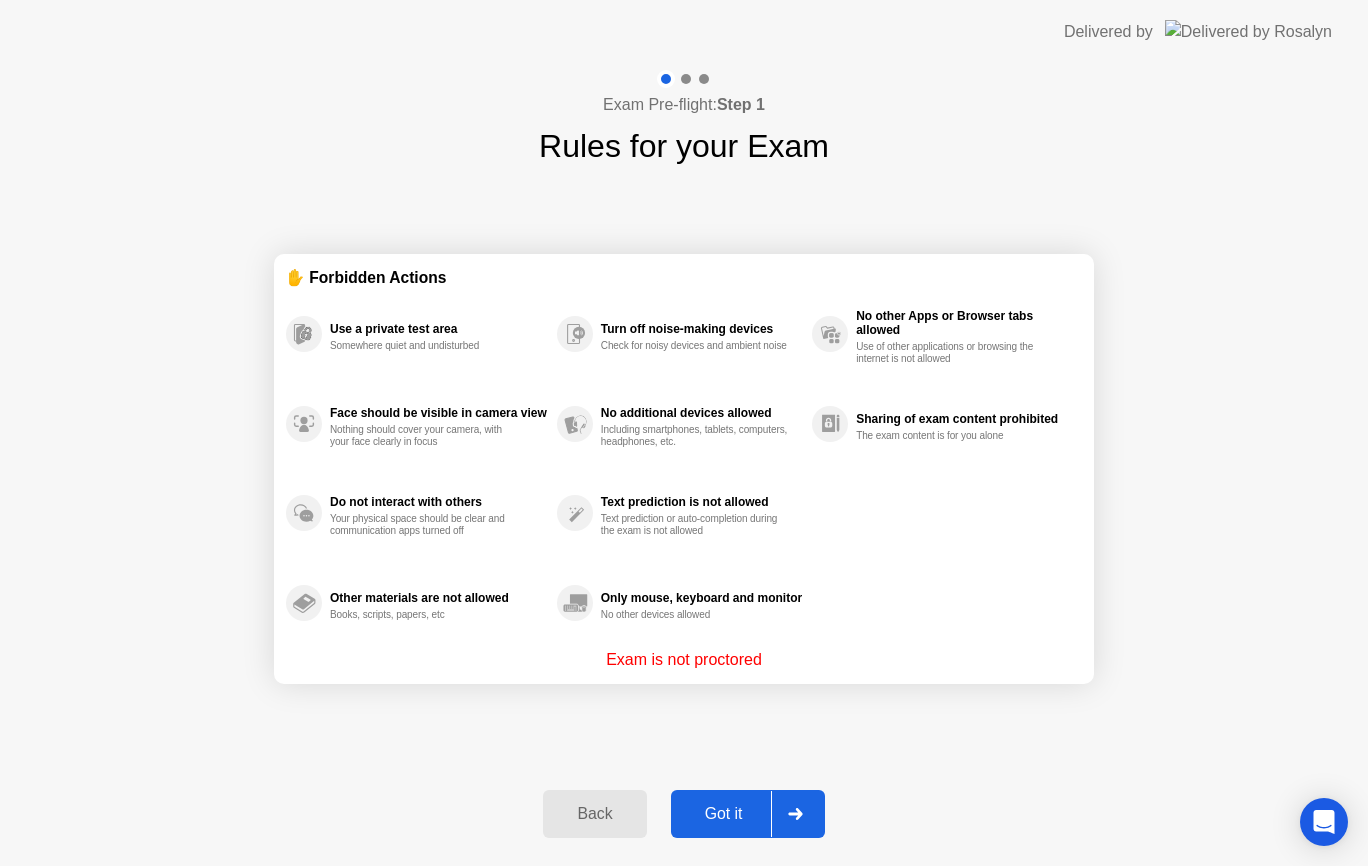 click on "Got it" 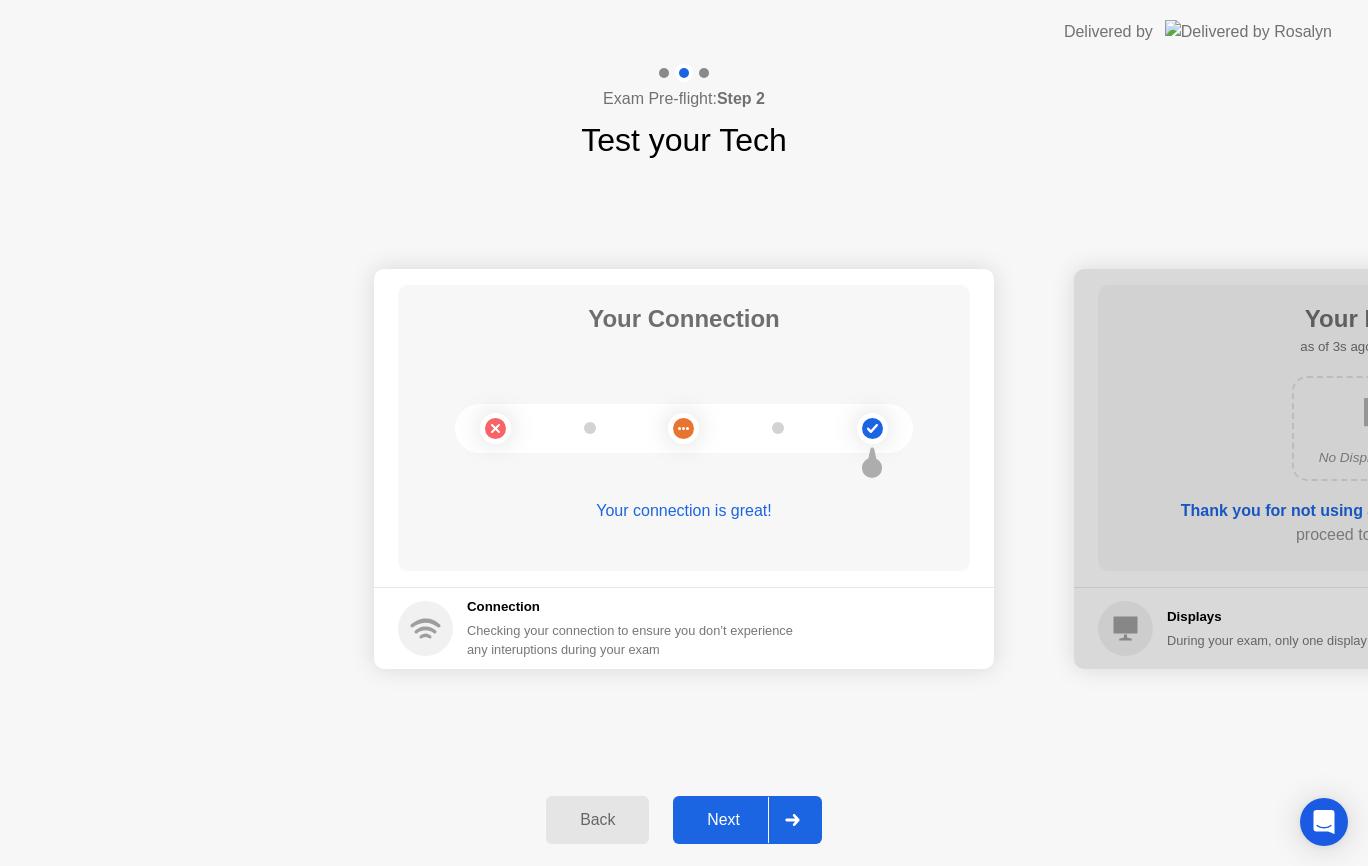 click 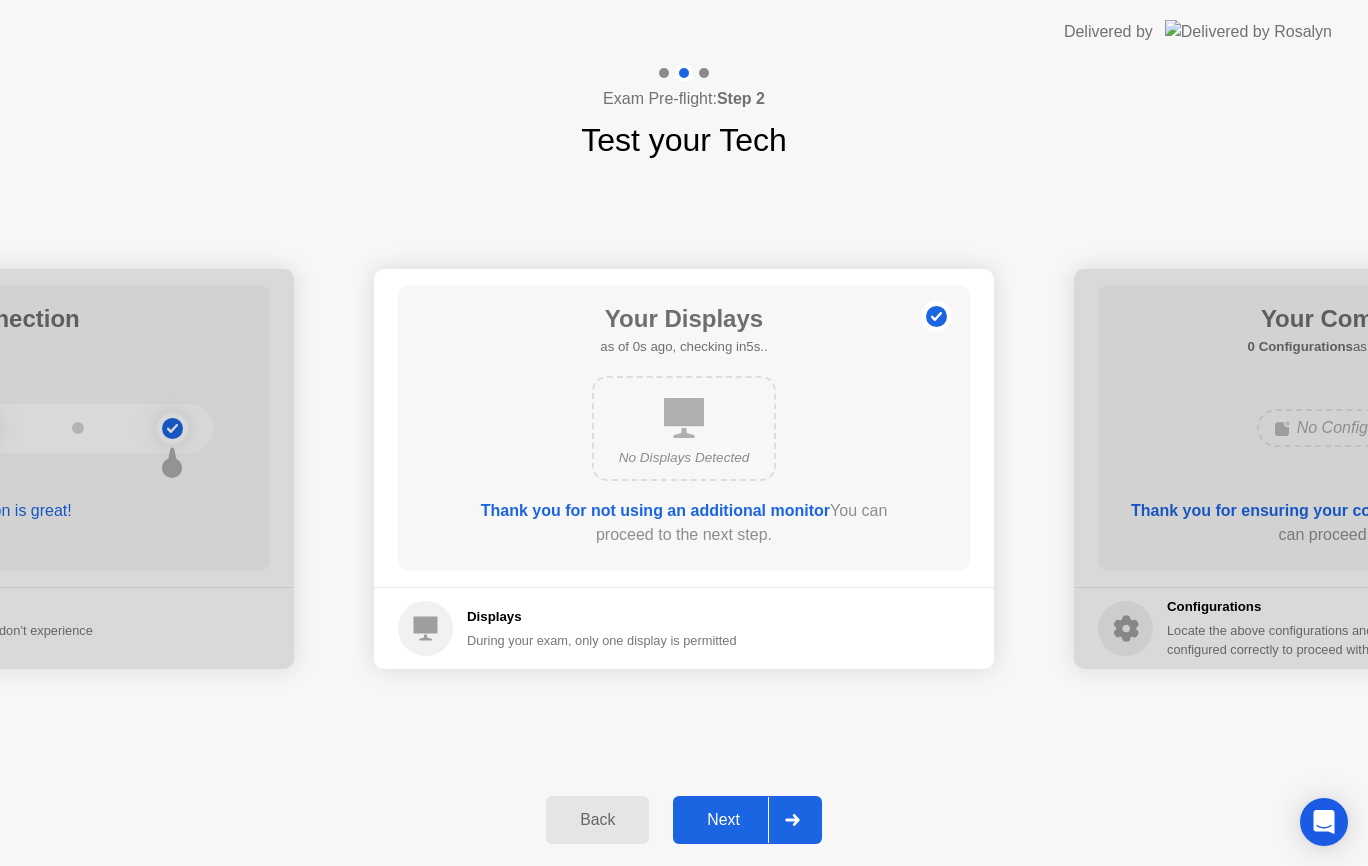 click 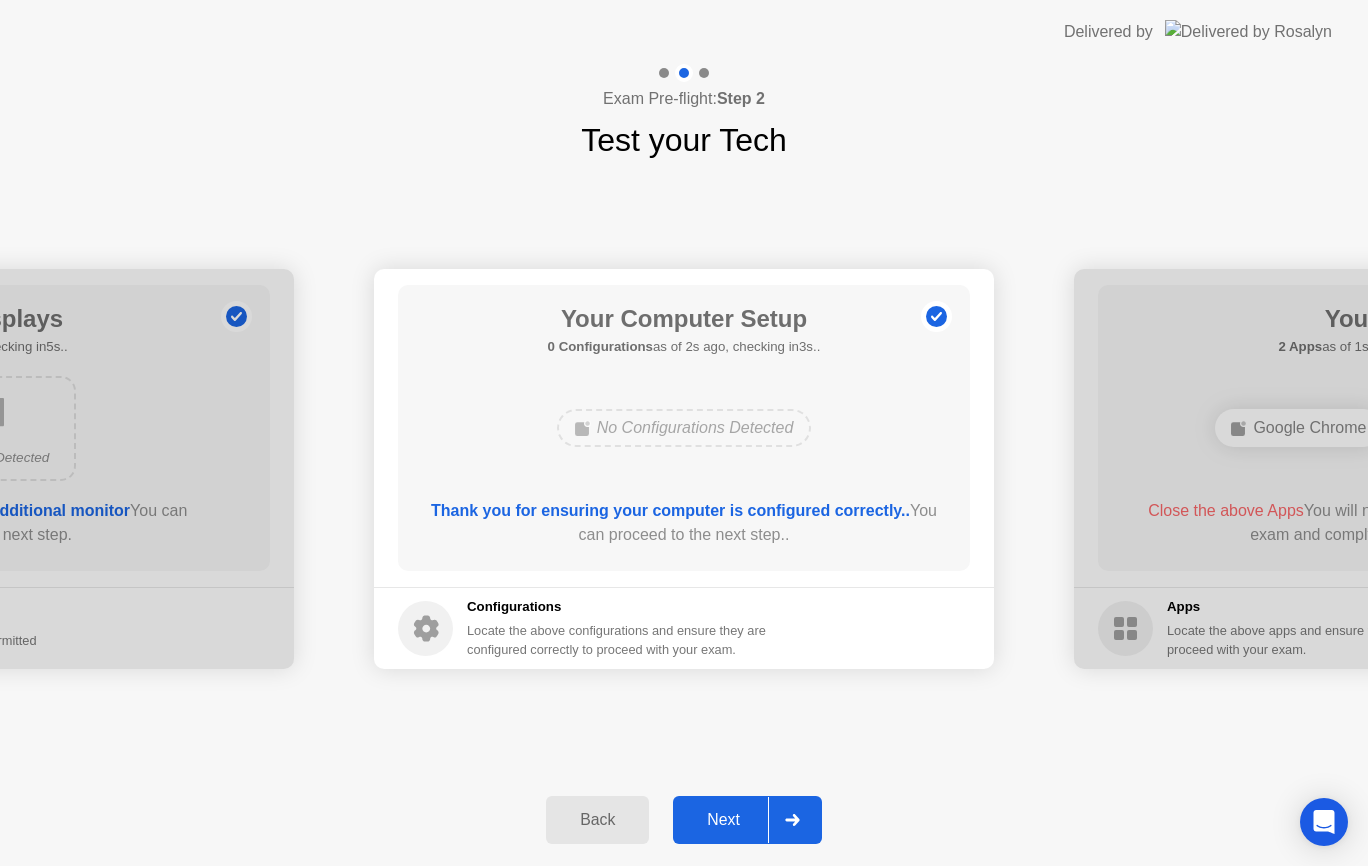 click 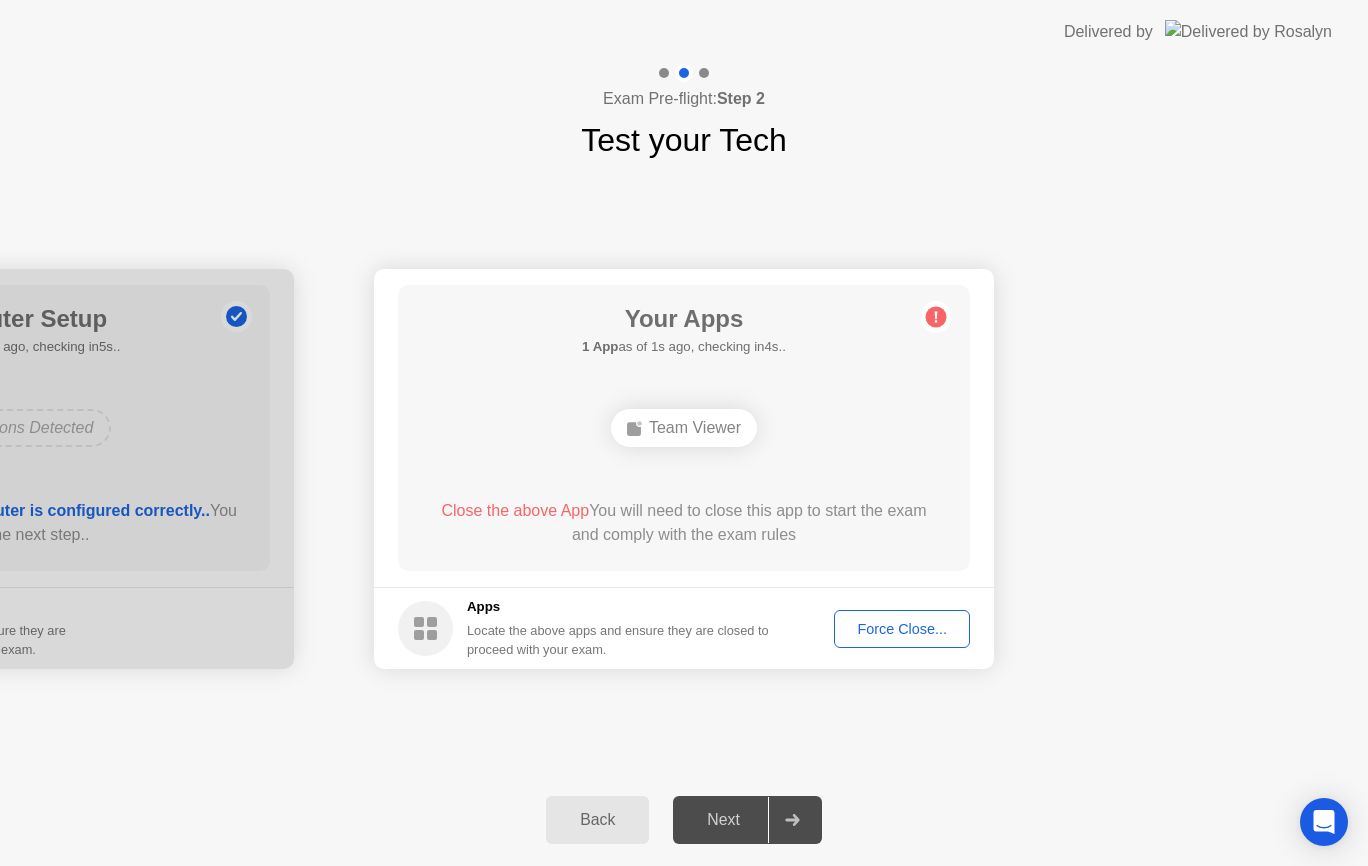 click on "Force Close..." 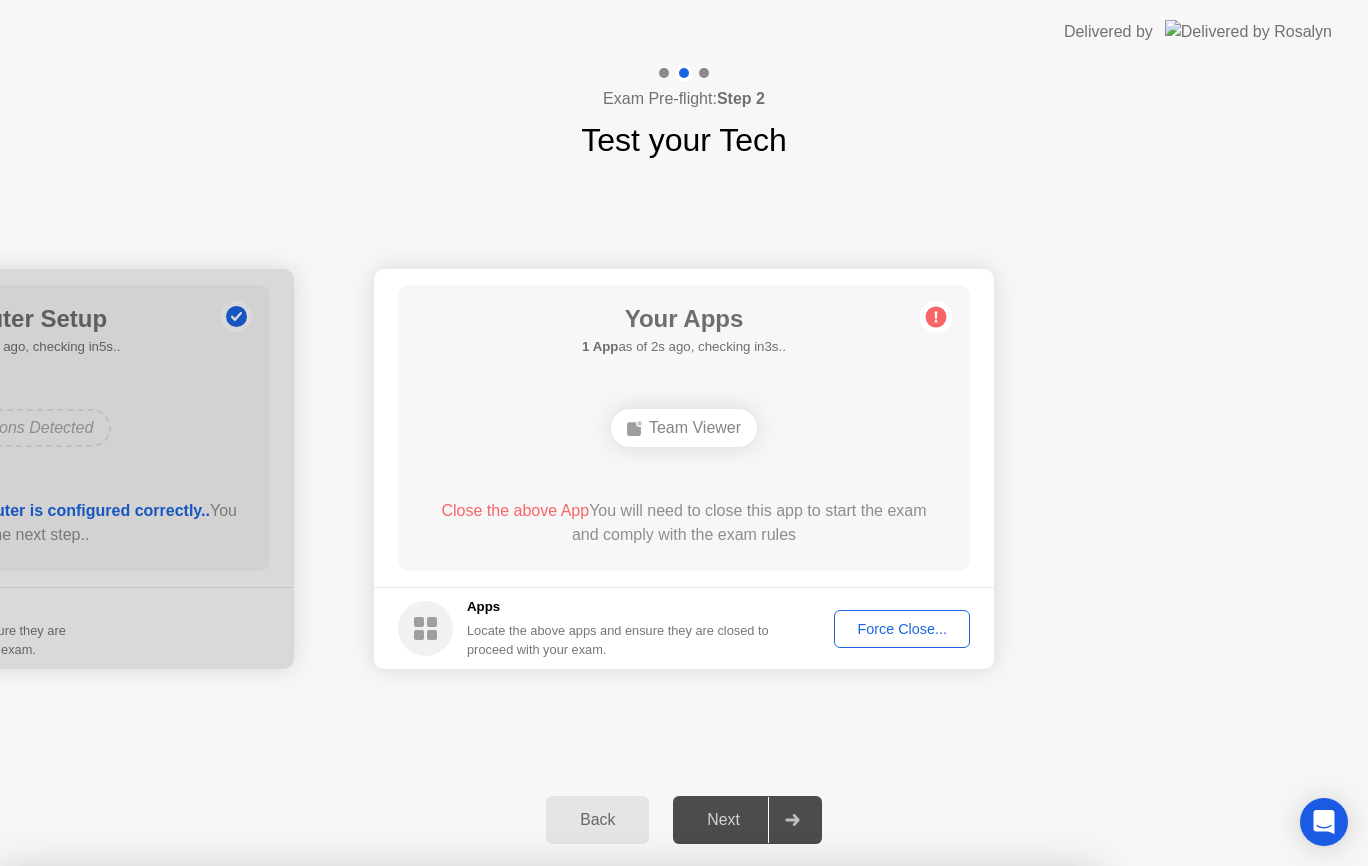click on "Confirm" at bounding box center [614, 1142] 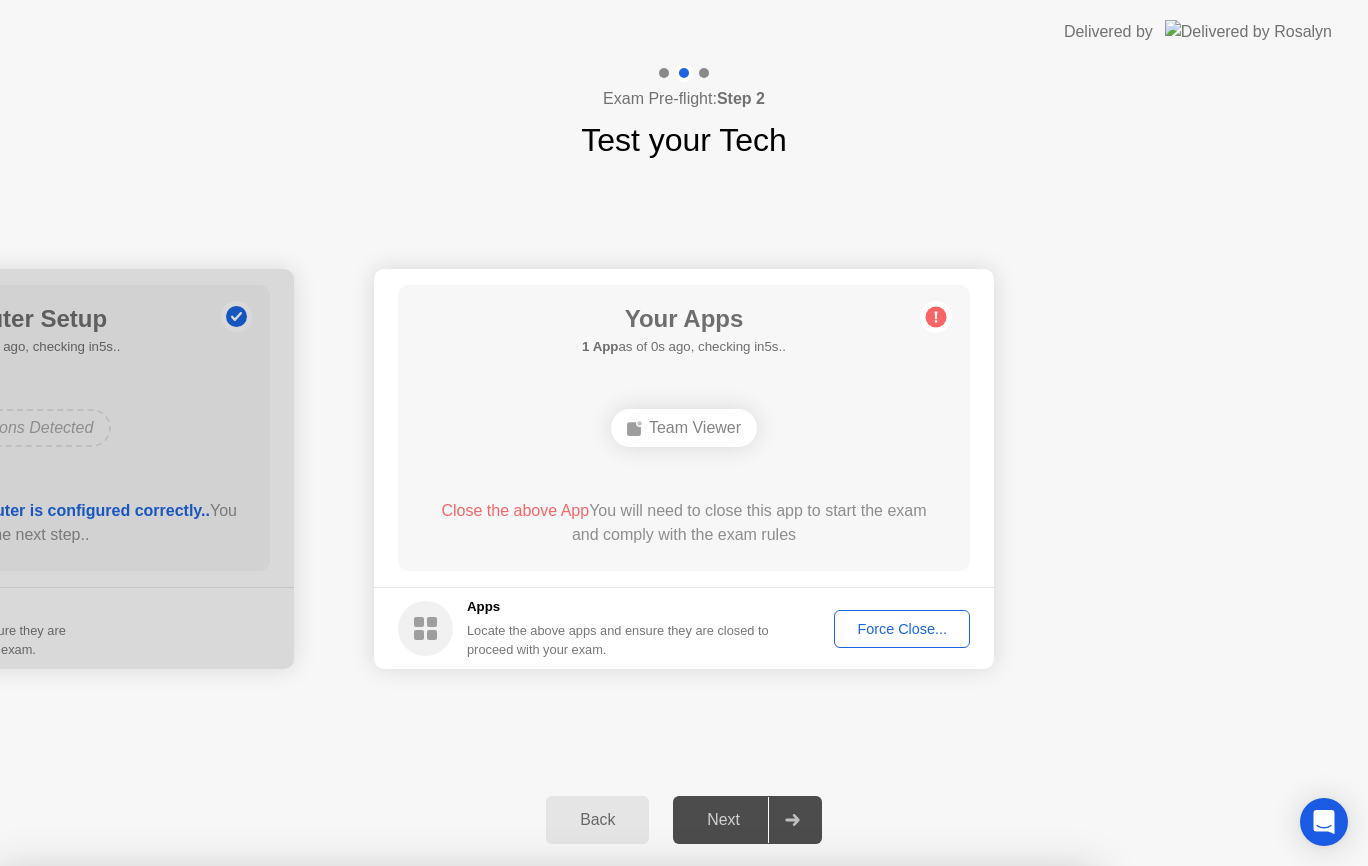 click on "Close" at bounding box center (466, 1104) 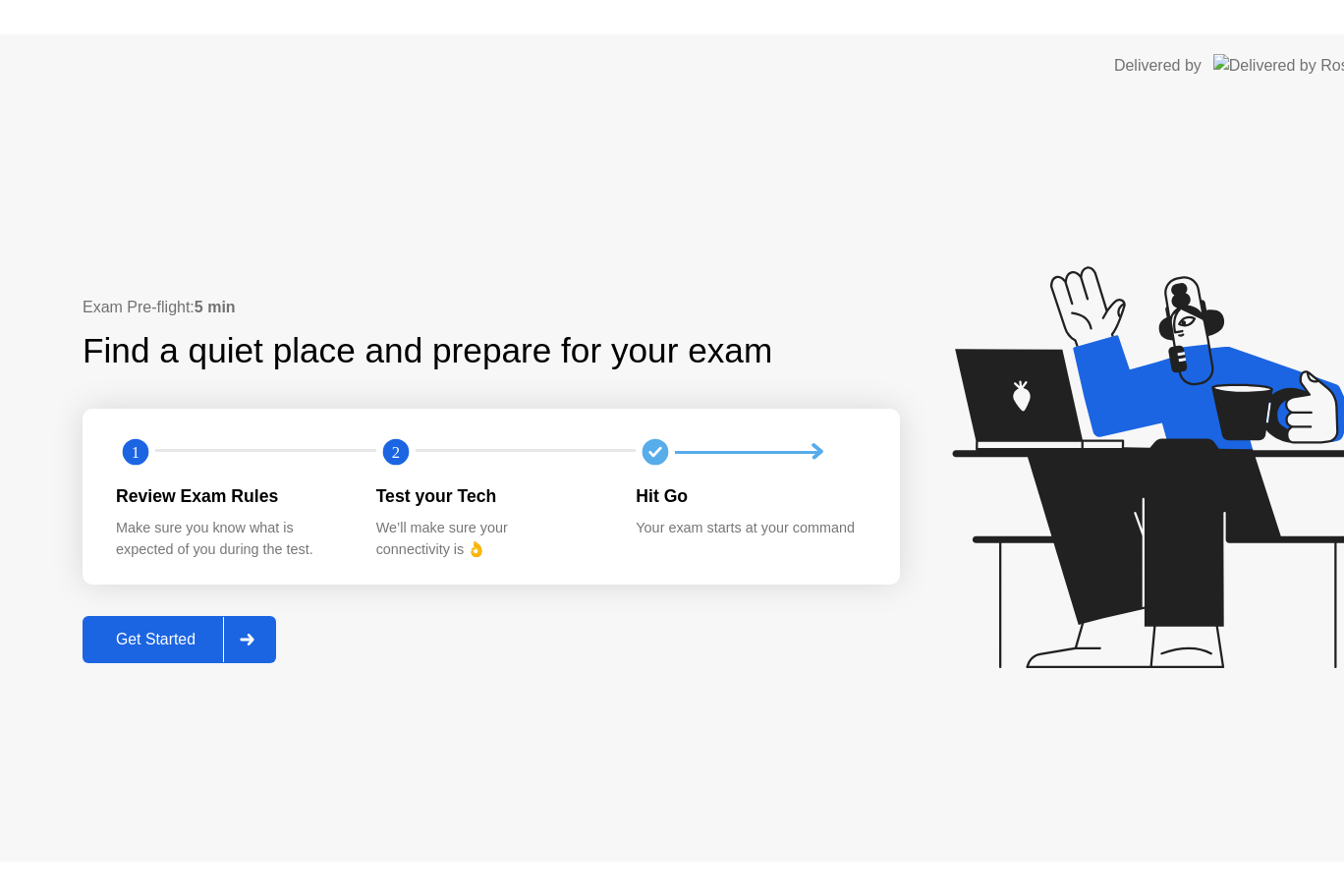 scroll, scrollTop: 0, scrollLeft: 0, axis: both 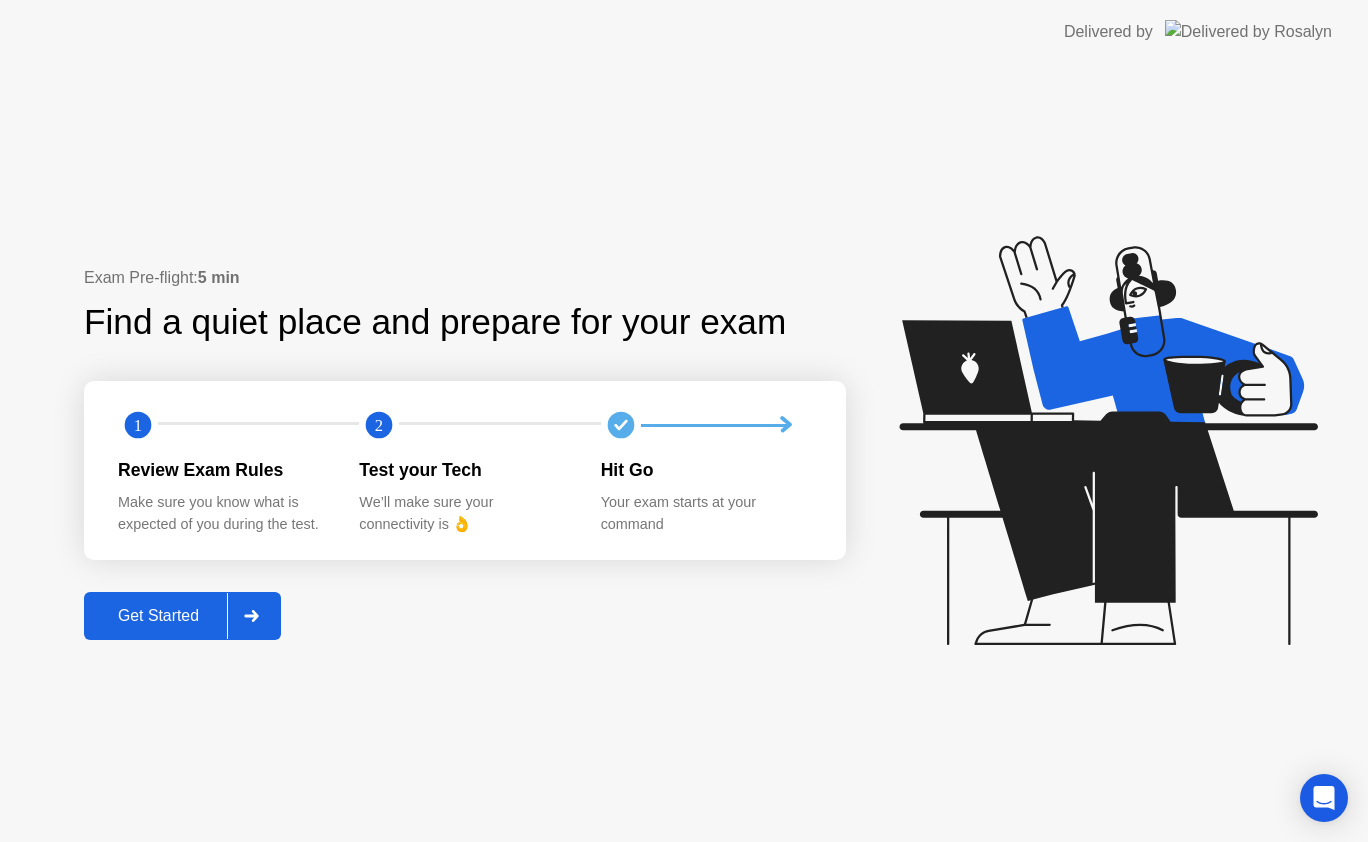 click on "Get Started" 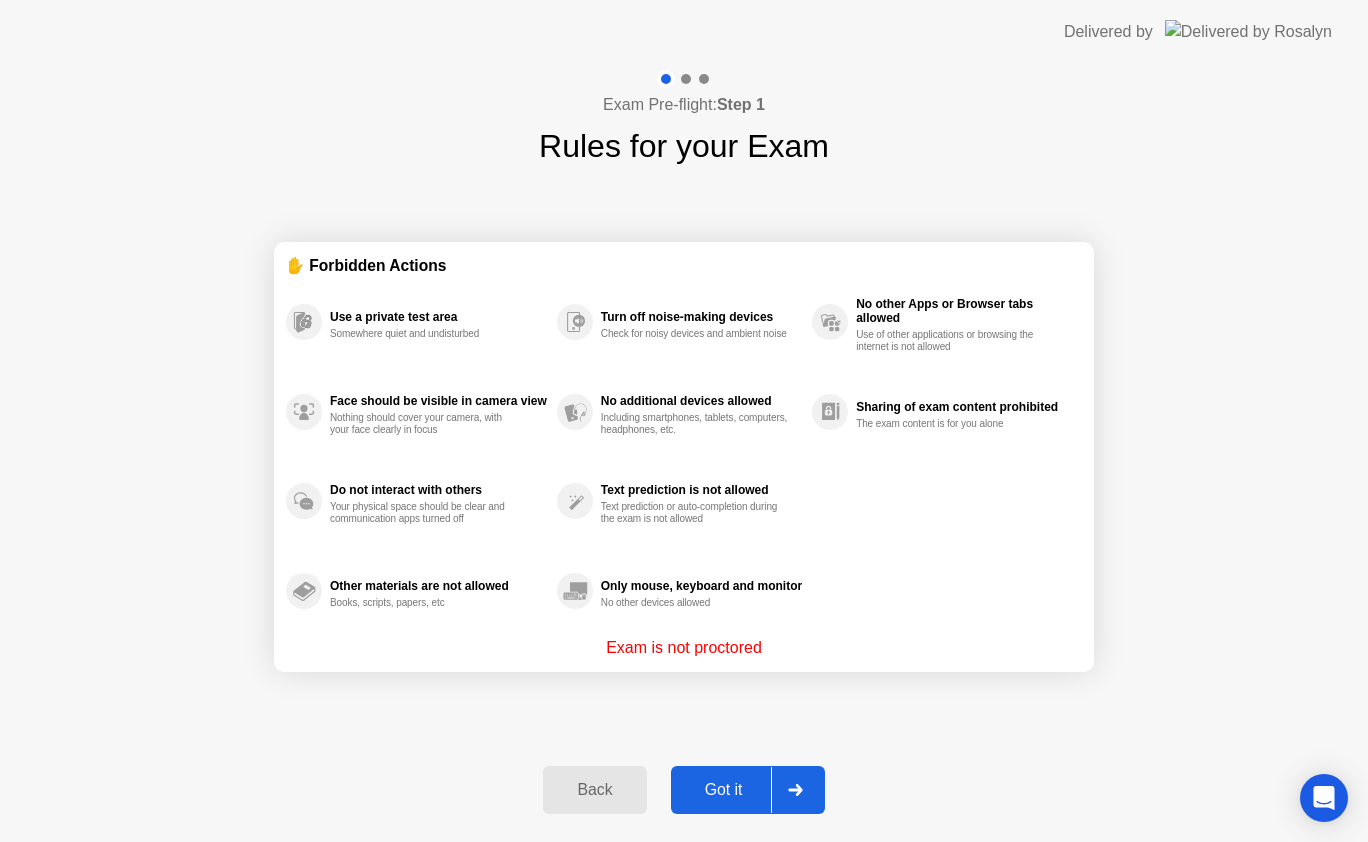 click on "Got it" 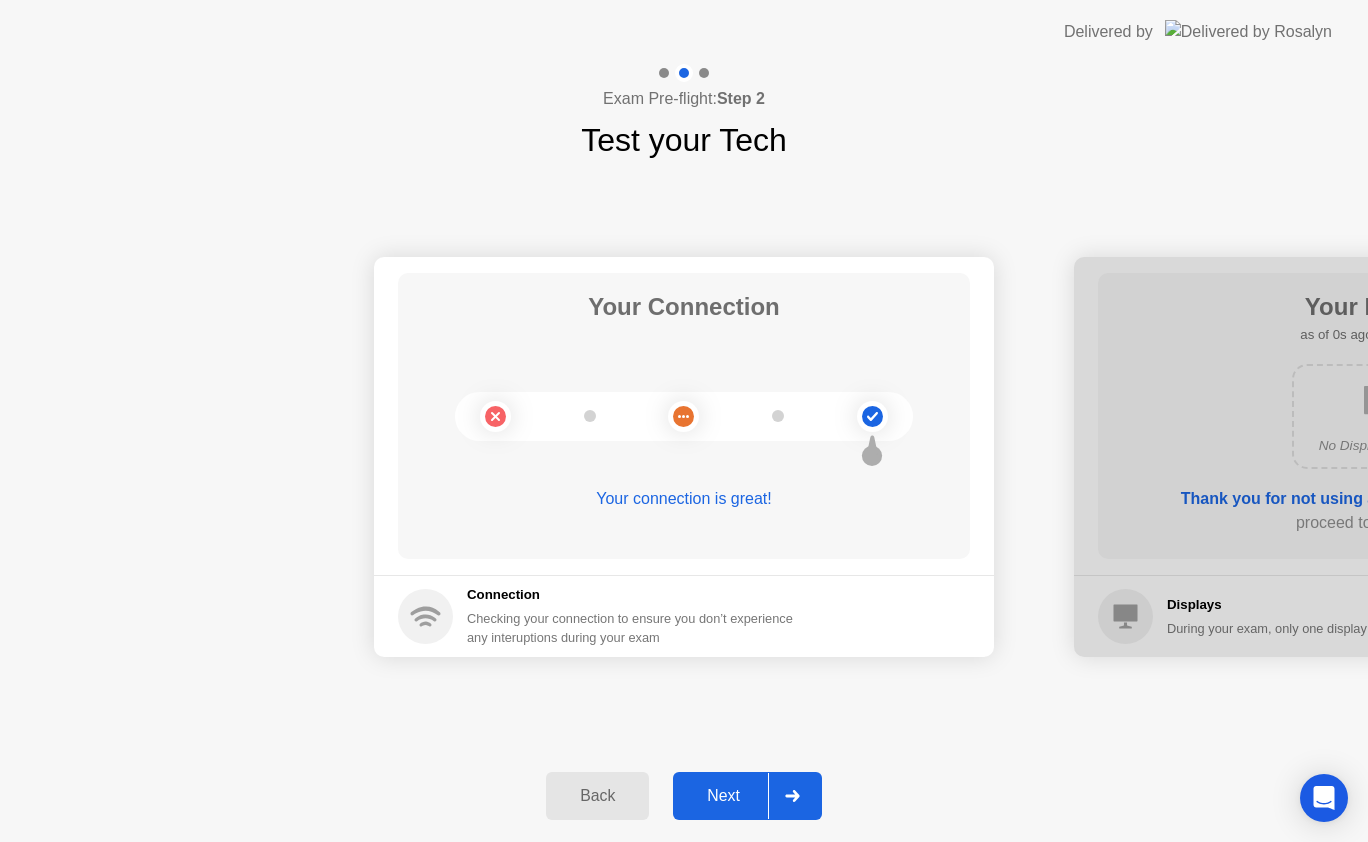 click on "Next" 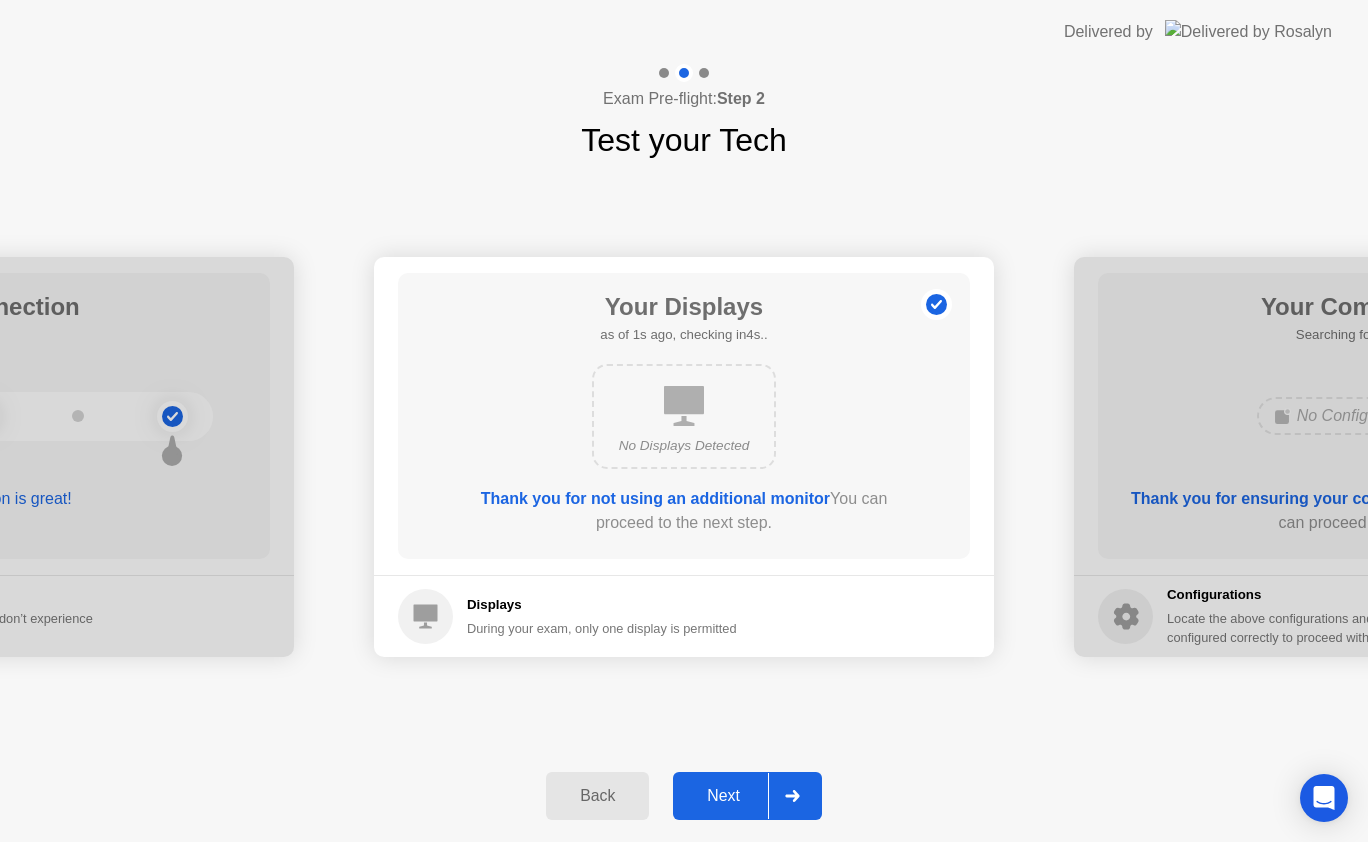 click on "Next" 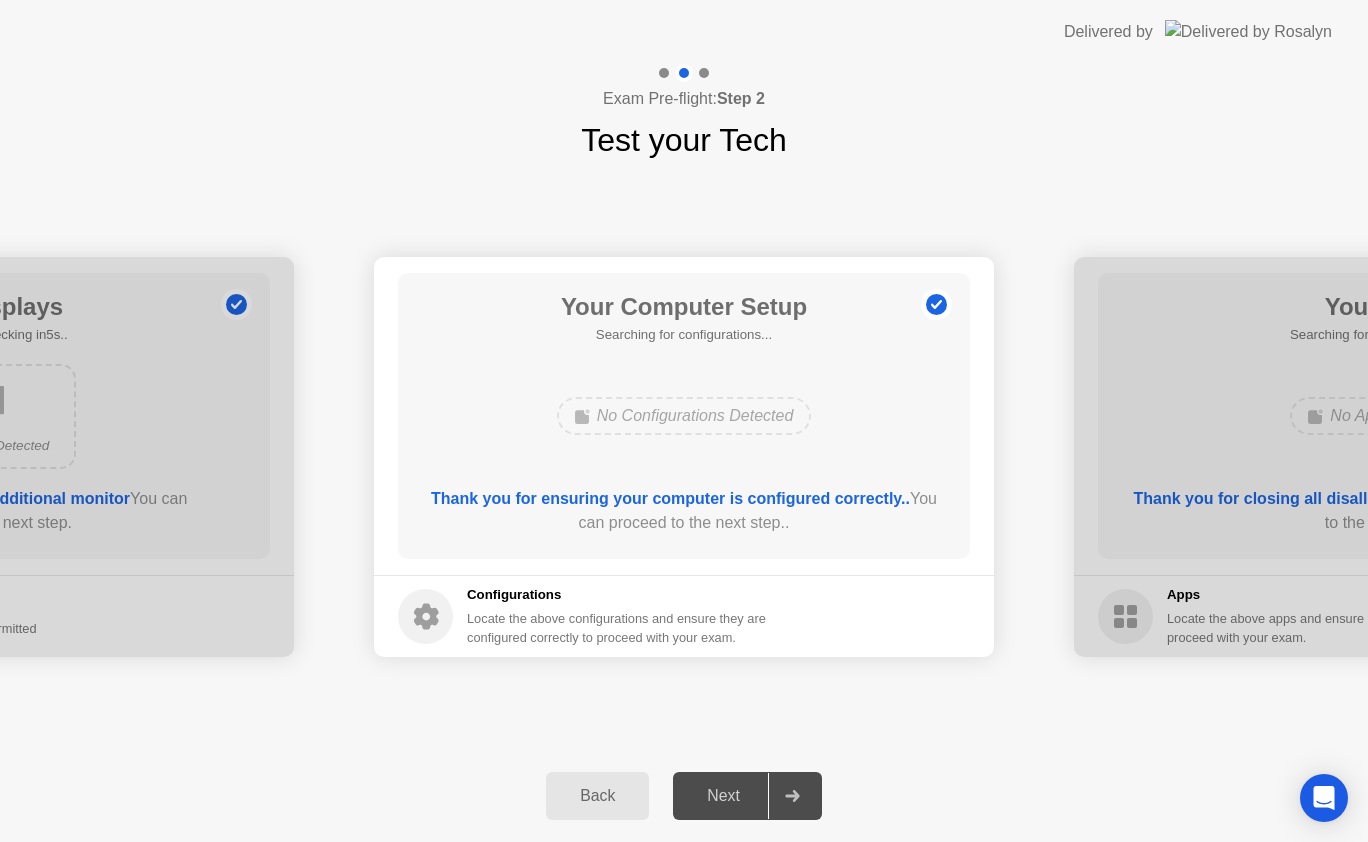 drag, startPoint x: 725, startPoint y: 790, endPoint x: 754, endPoint y: 634, distance: 158.67262 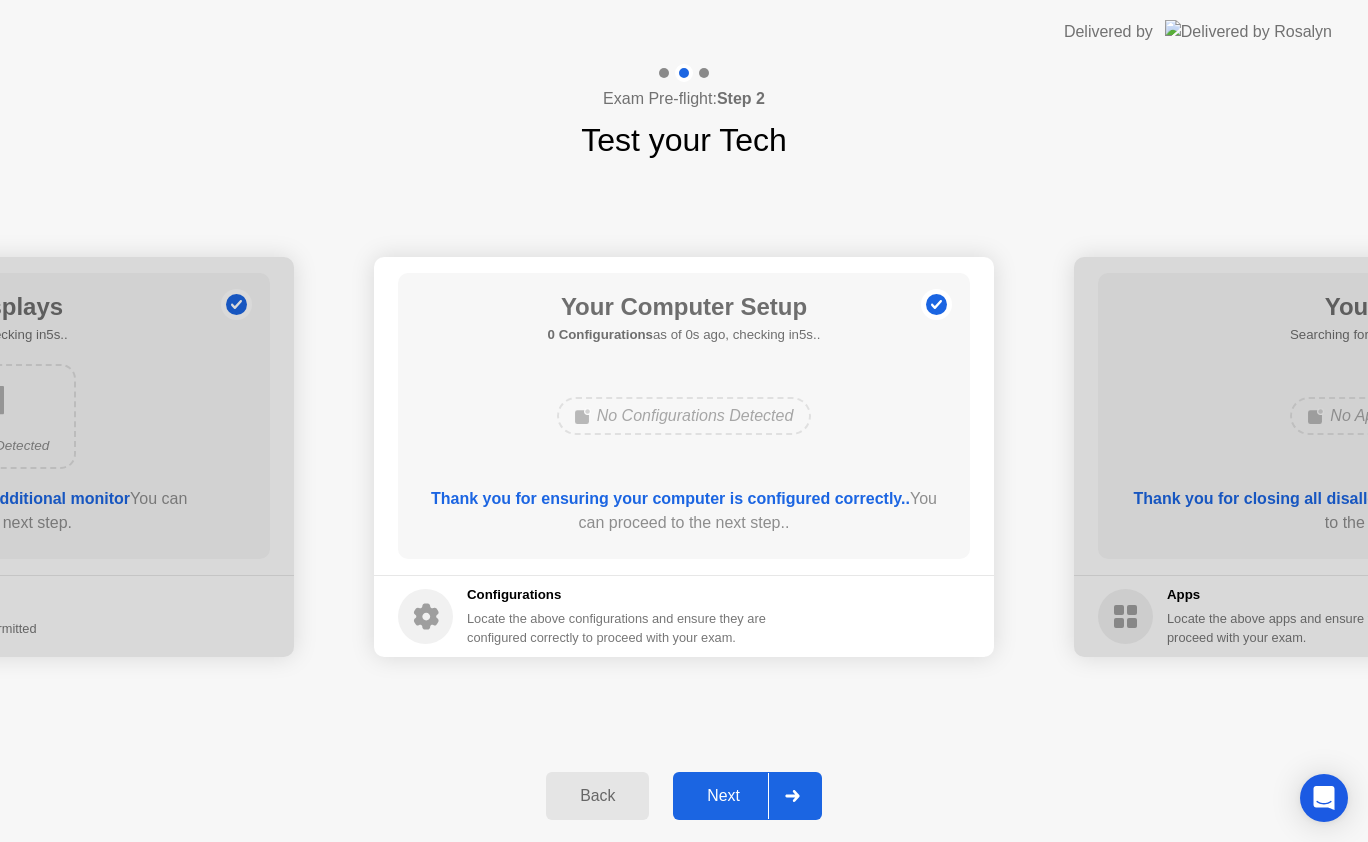 click on "Thank you for ensuring your computer is configured correctly.." 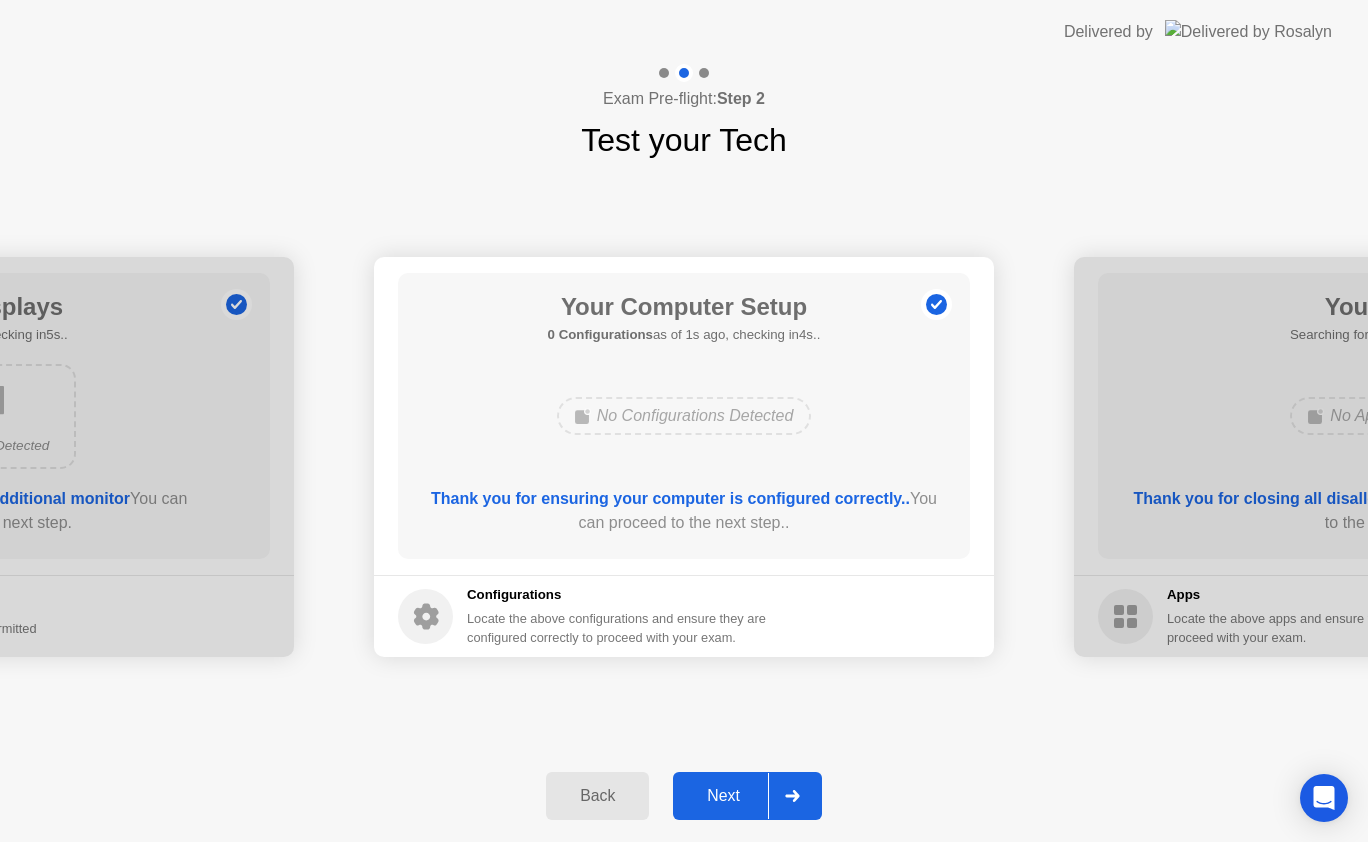 click on "No Configurations Detected" 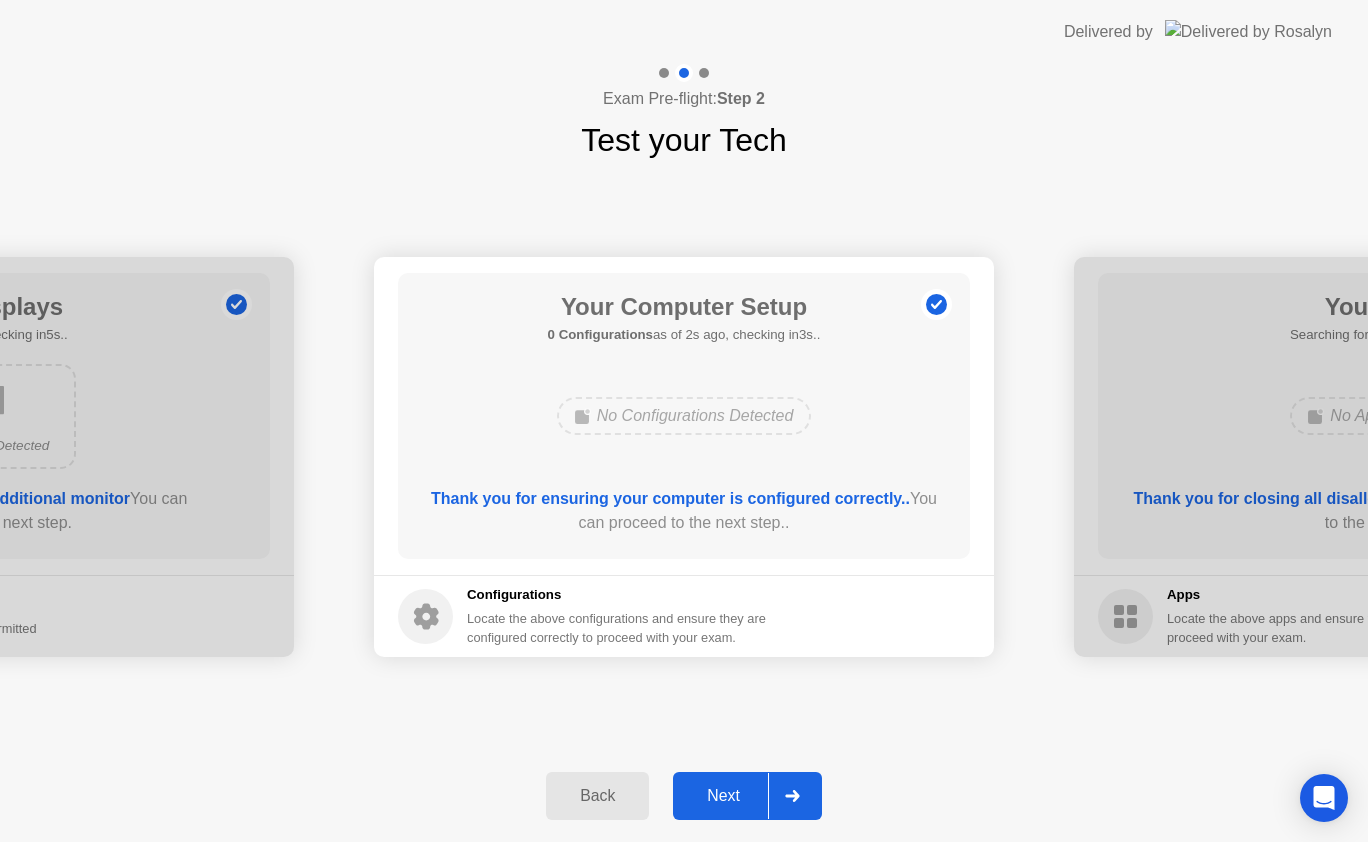 click on "Next" 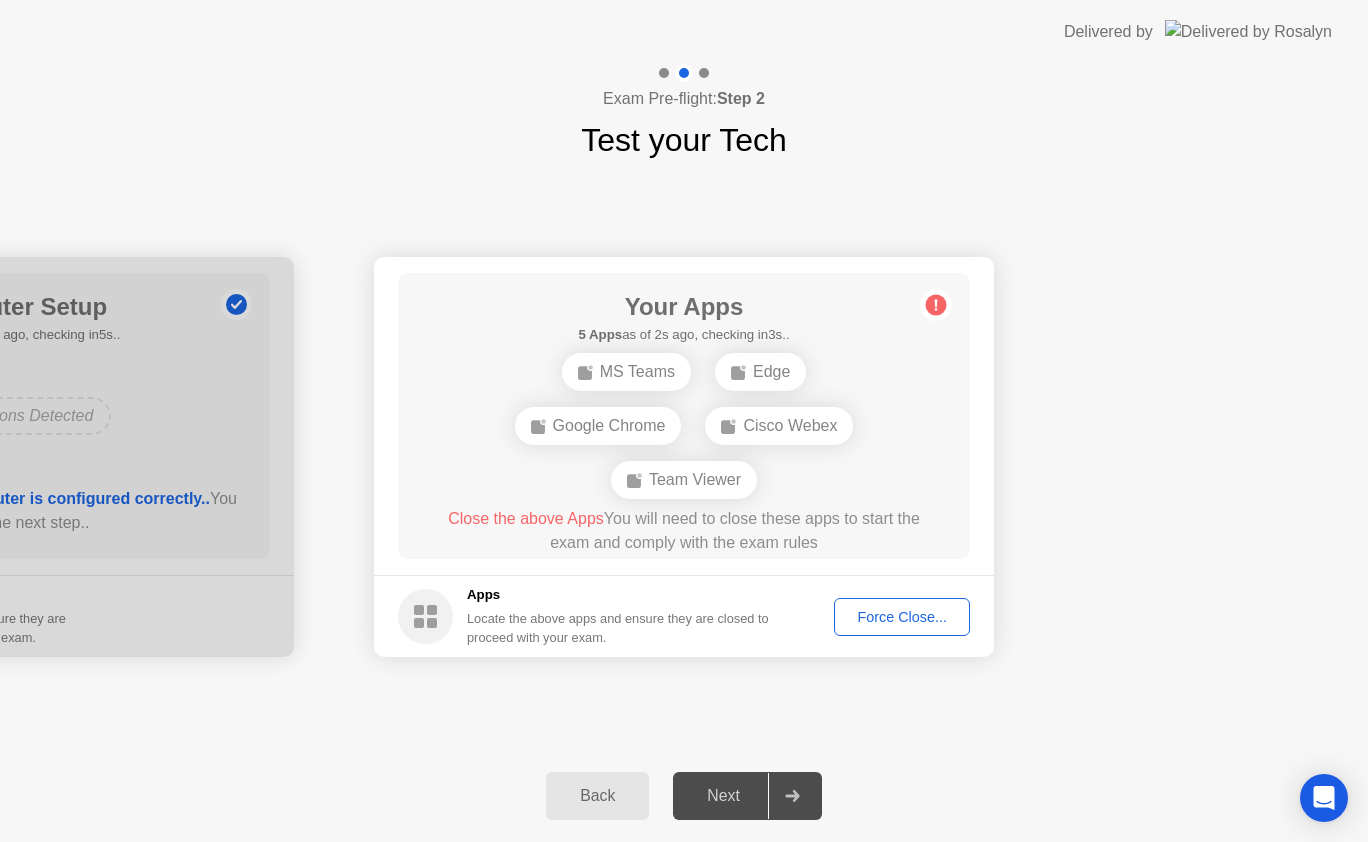 click on "Force Close..." 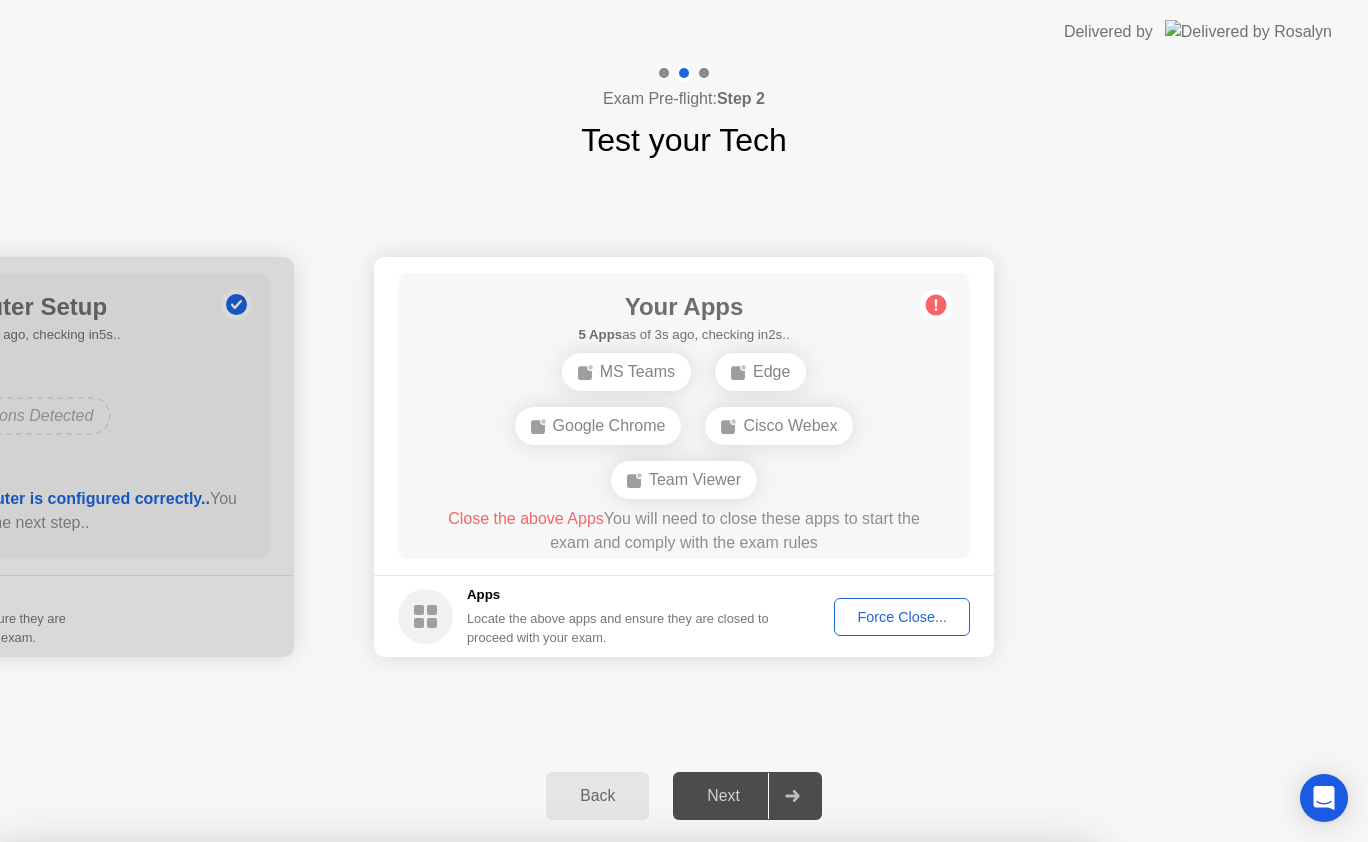 click on "Confirm" at bounding box center (614, 1172) 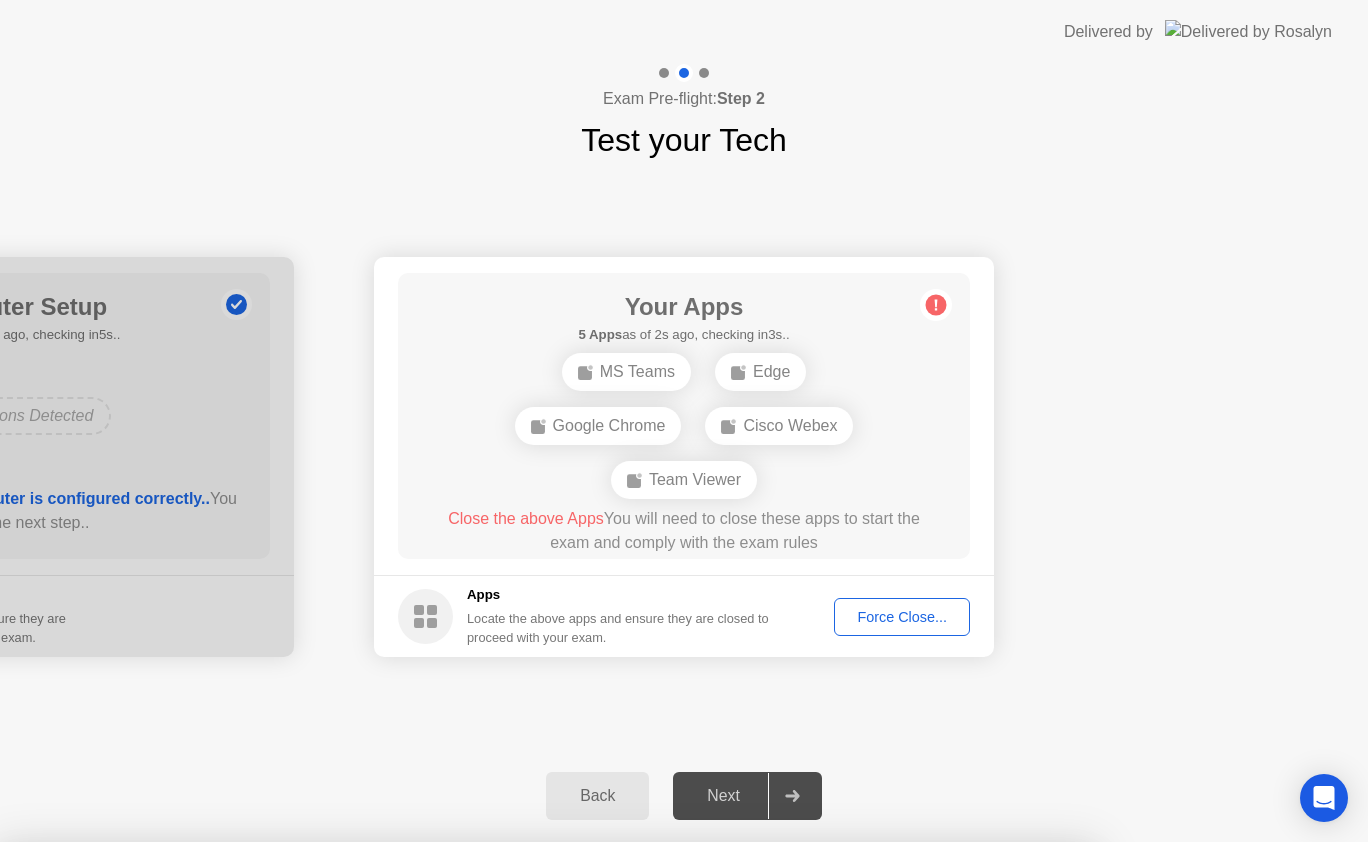 click on "Read More" at bounding box center (610, 1080) 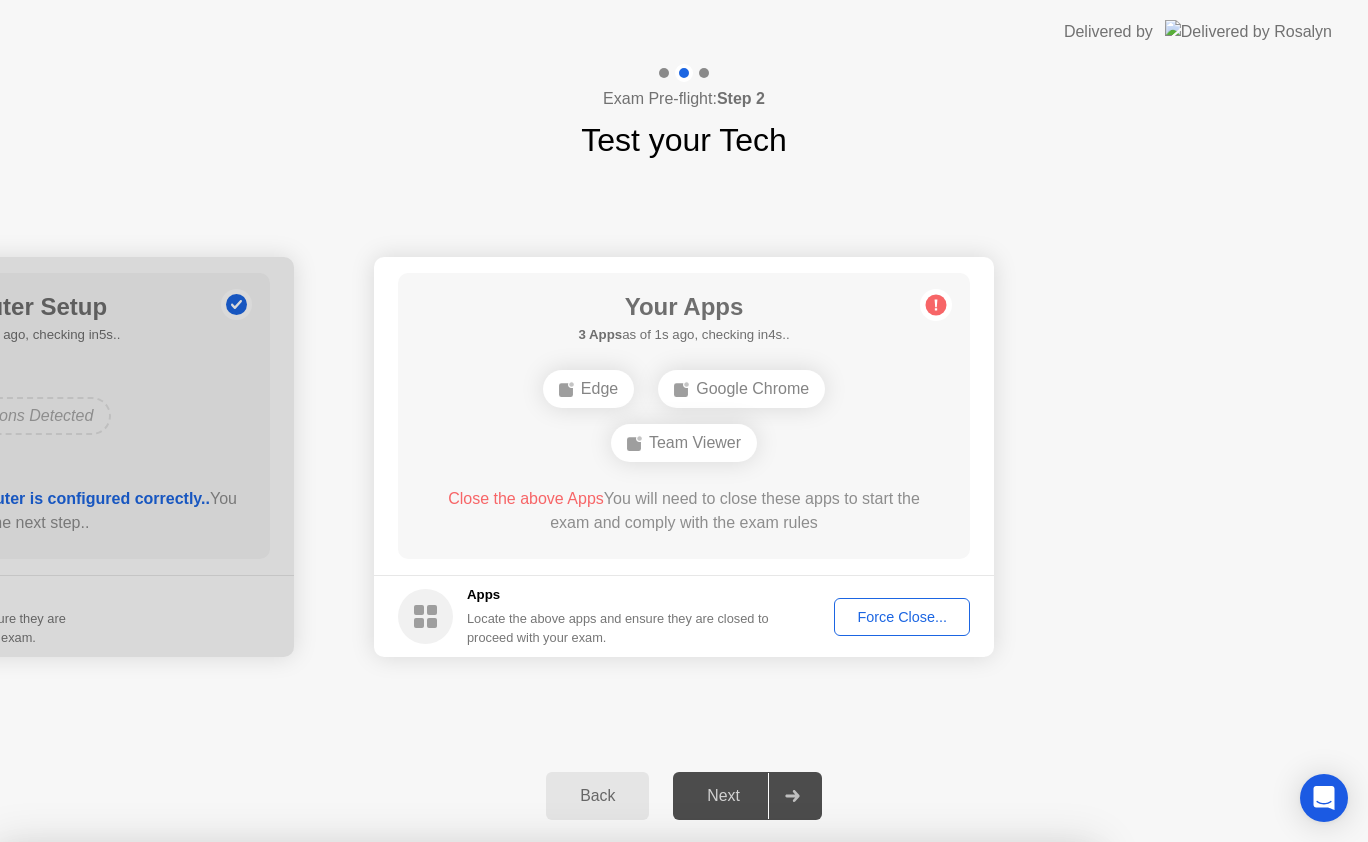 click on "Close" at bounding box center (466, 1080) 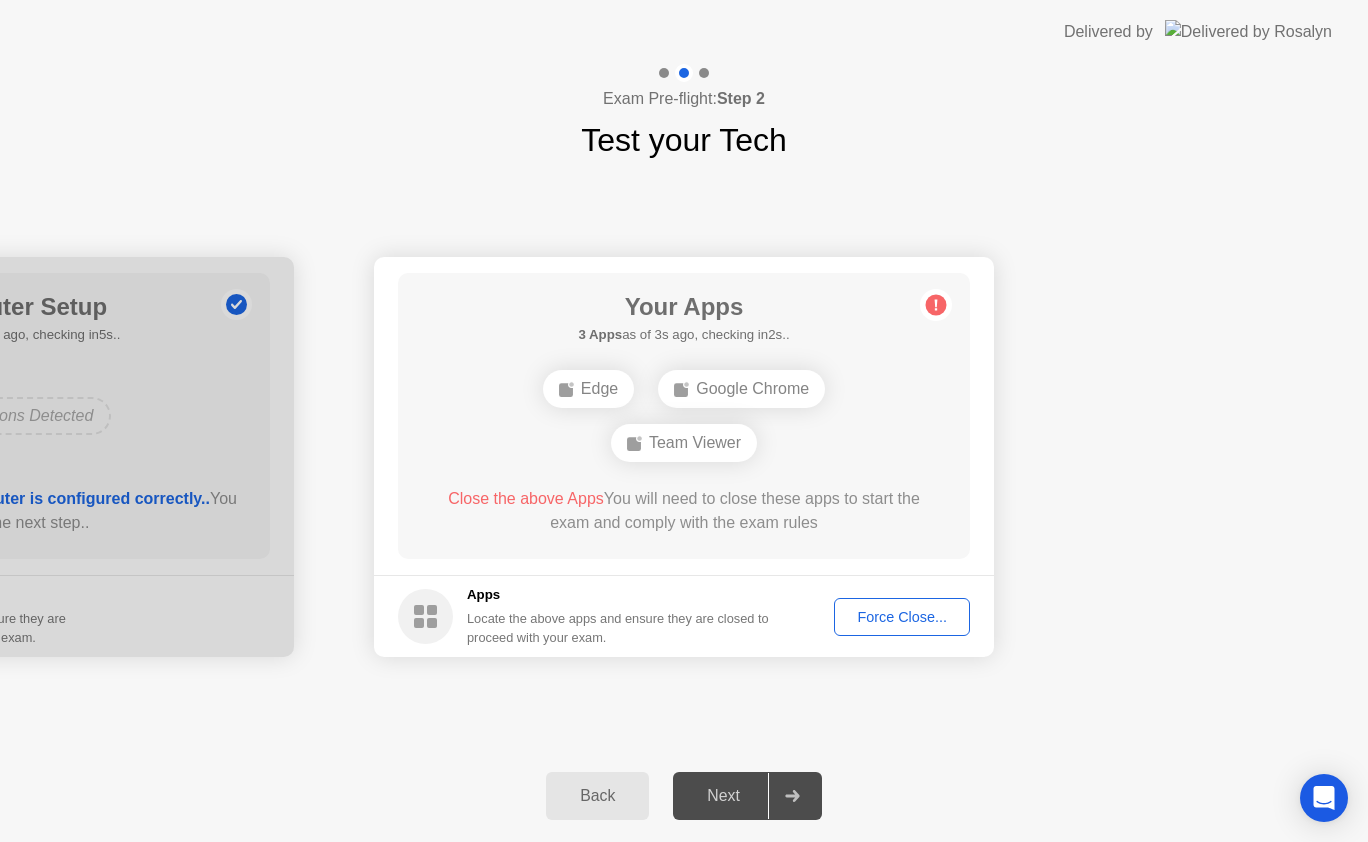 click on "Force Close..." 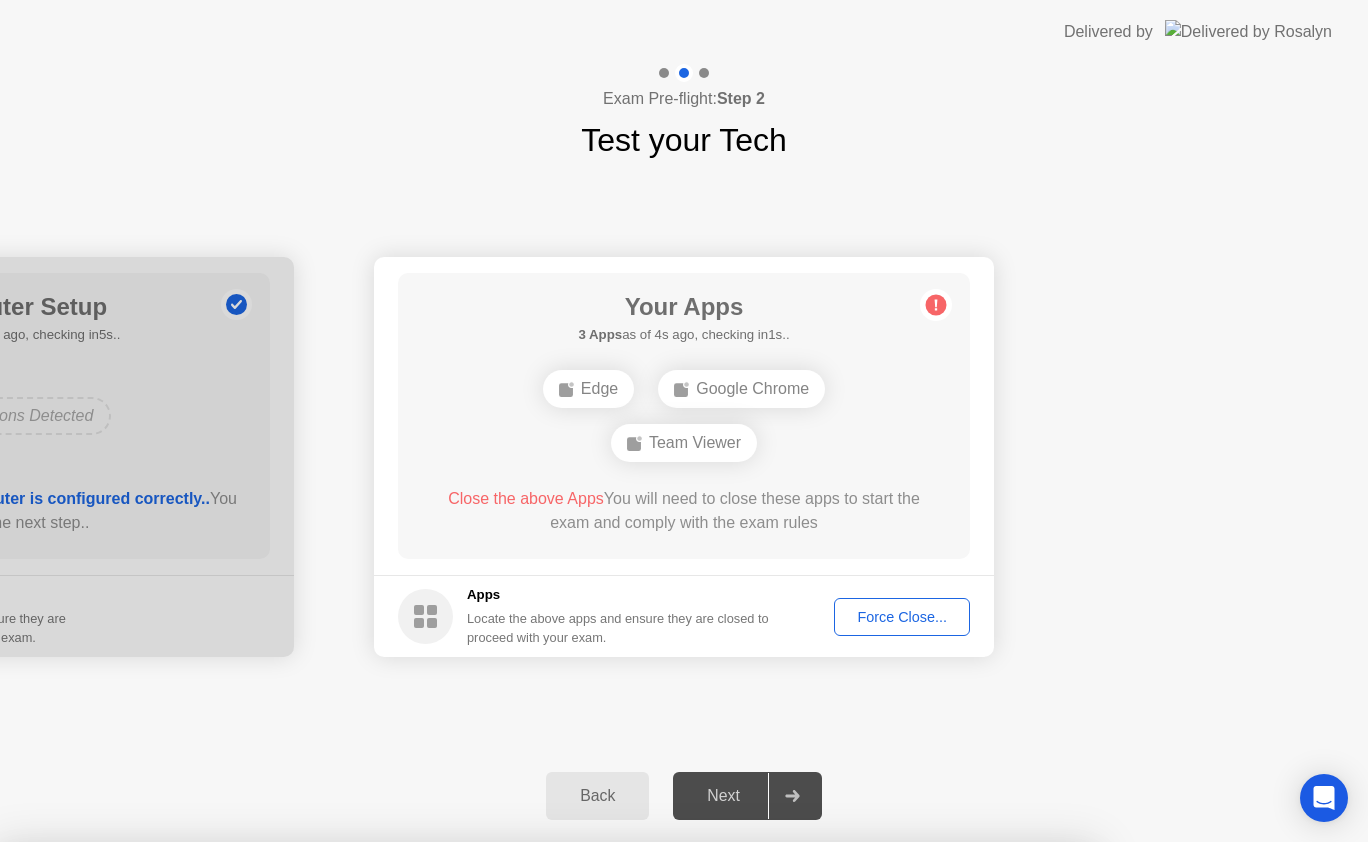 click on "Confirm" at bounding box center [614, 1118] 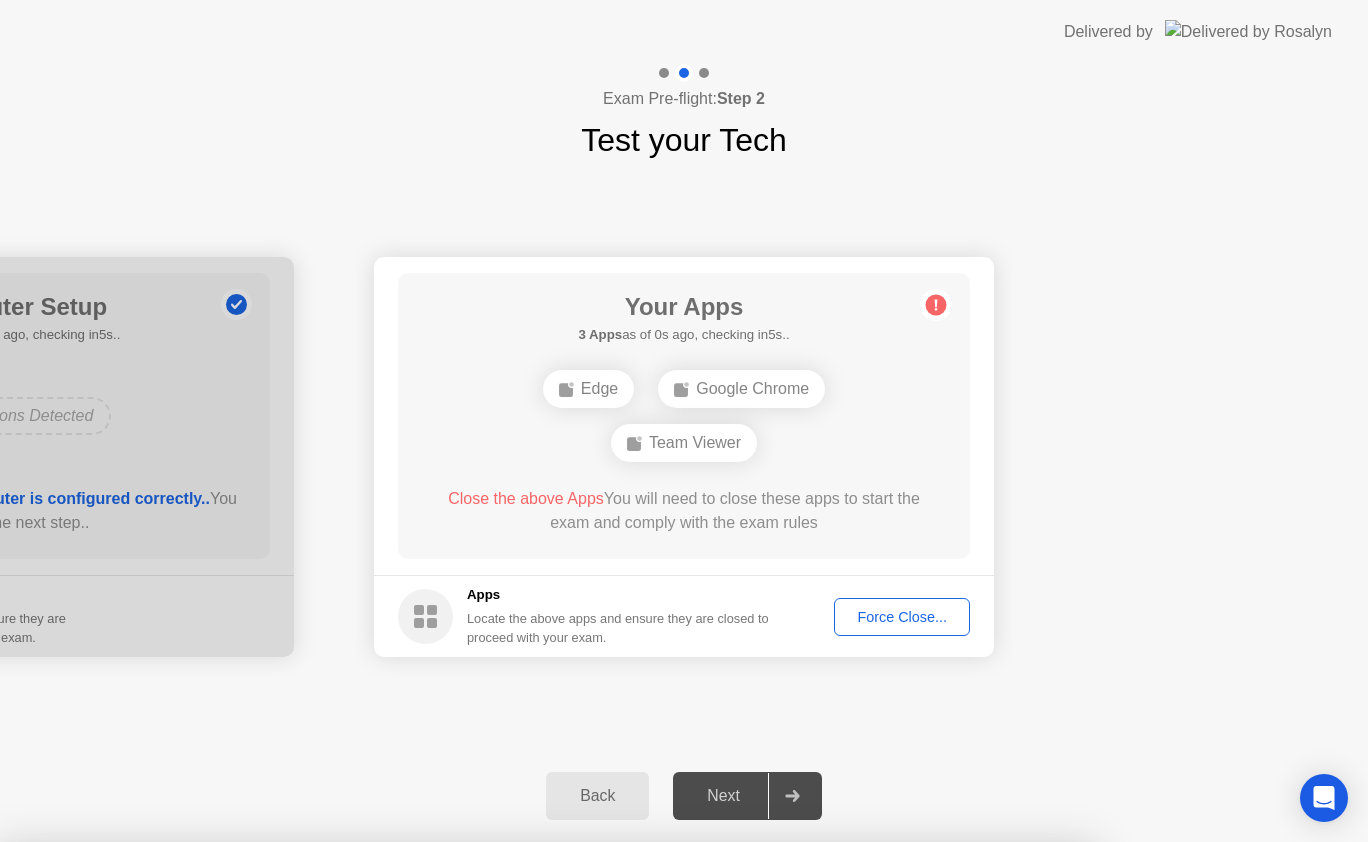 click on "Read More" at bounding box center [610, 1080] 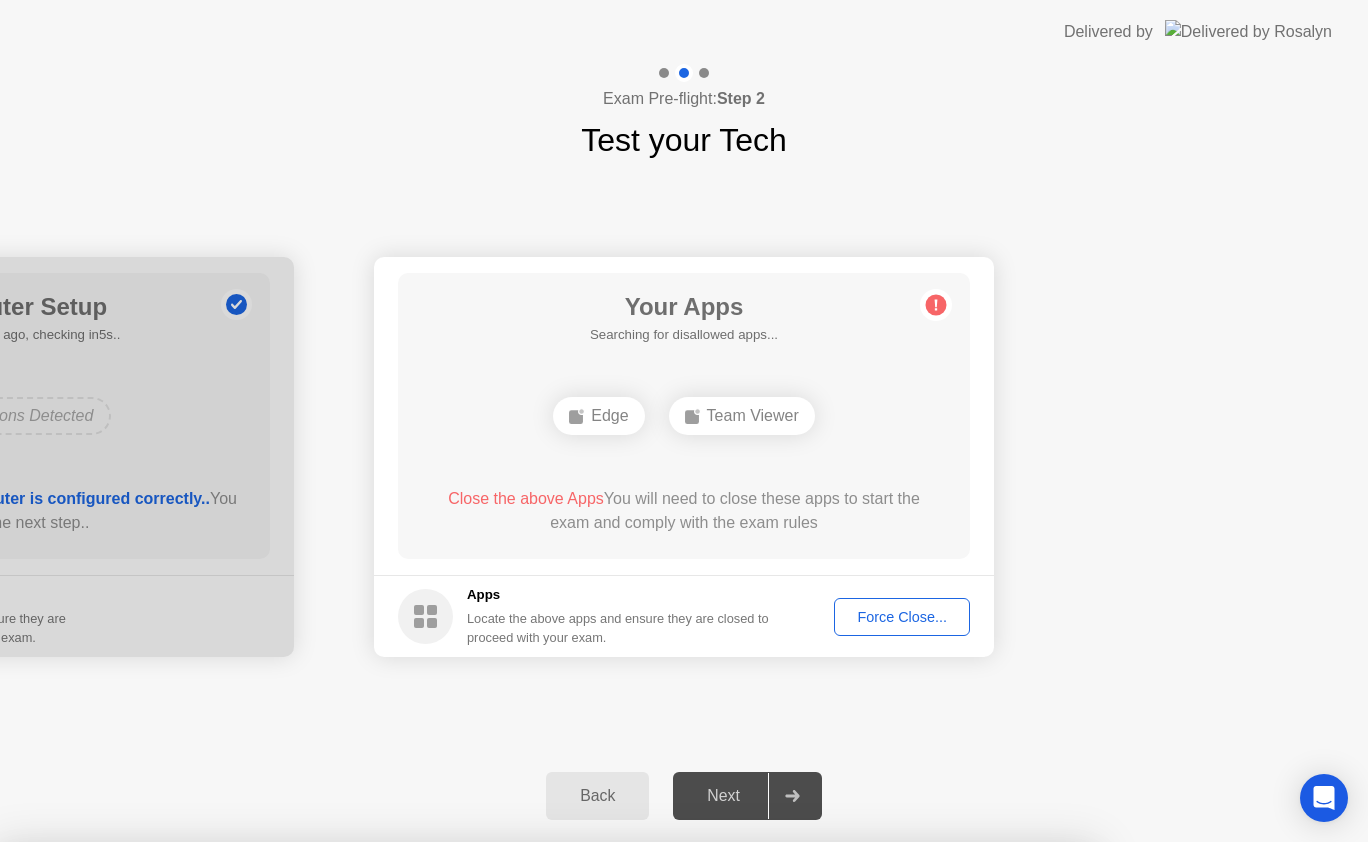 click on "Close" at bounding box center [466, 1080] 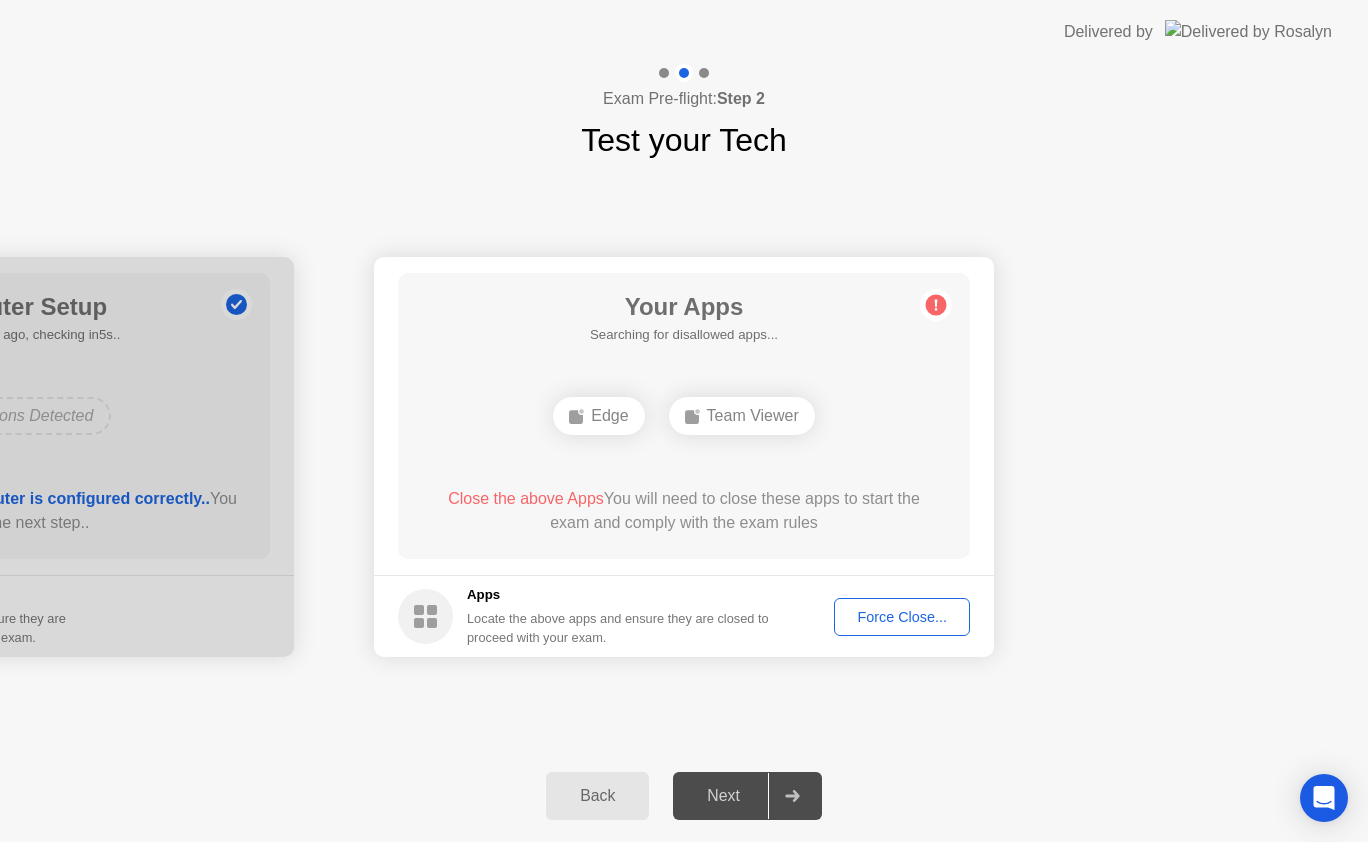 click on "Force Close..." 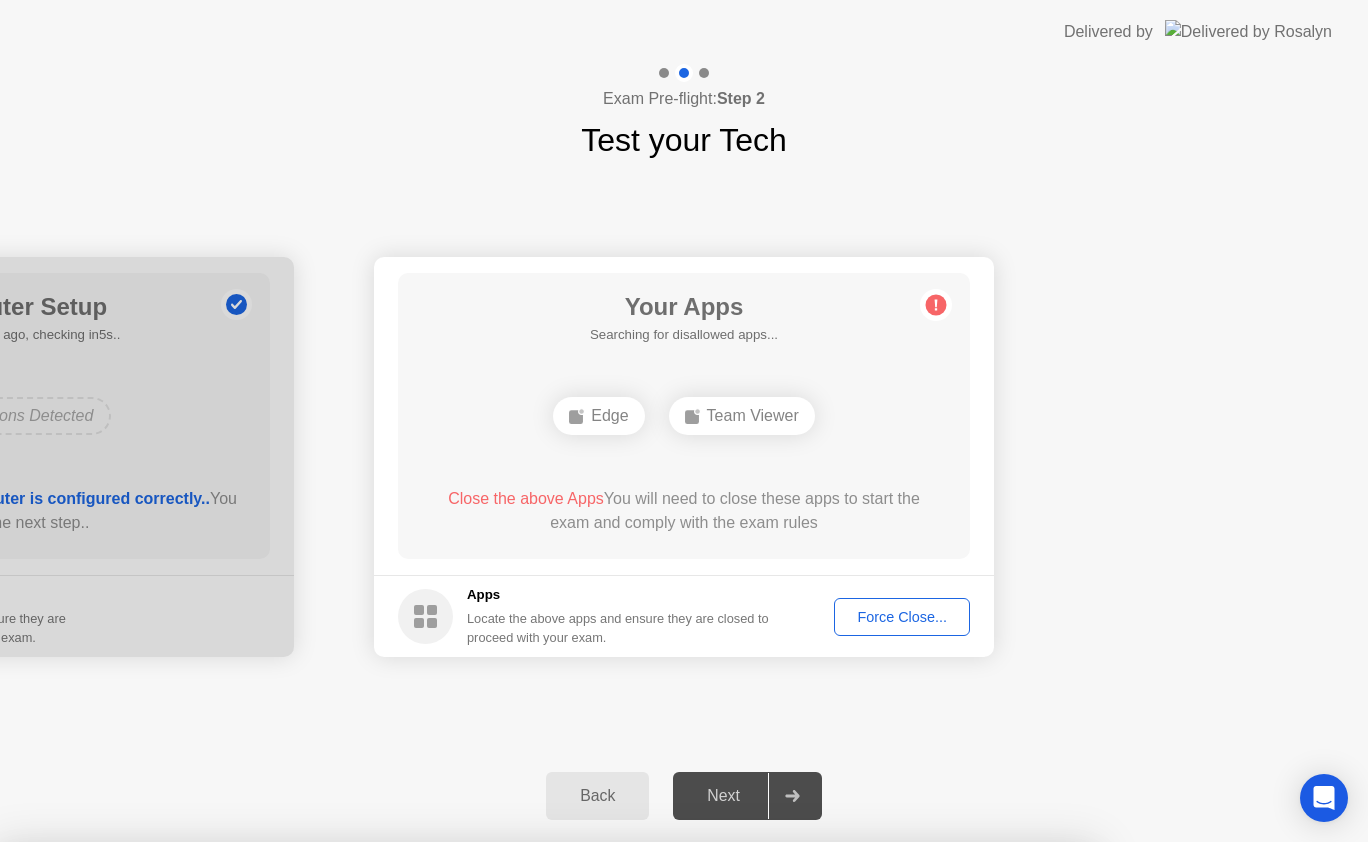 click on "Confirm" at bounding box center [614, 1118] 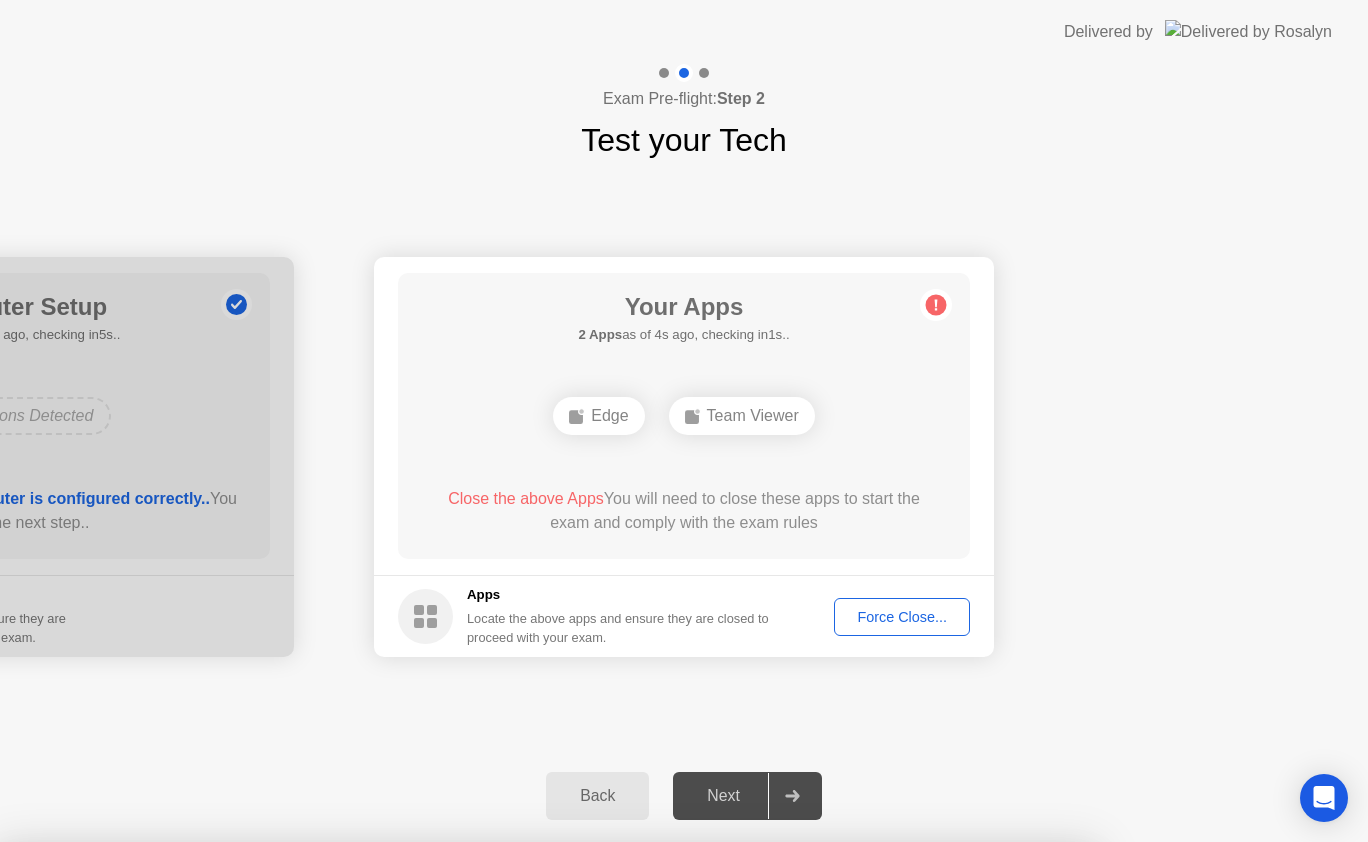 click on "Close" at bounding box center [466, 1080] 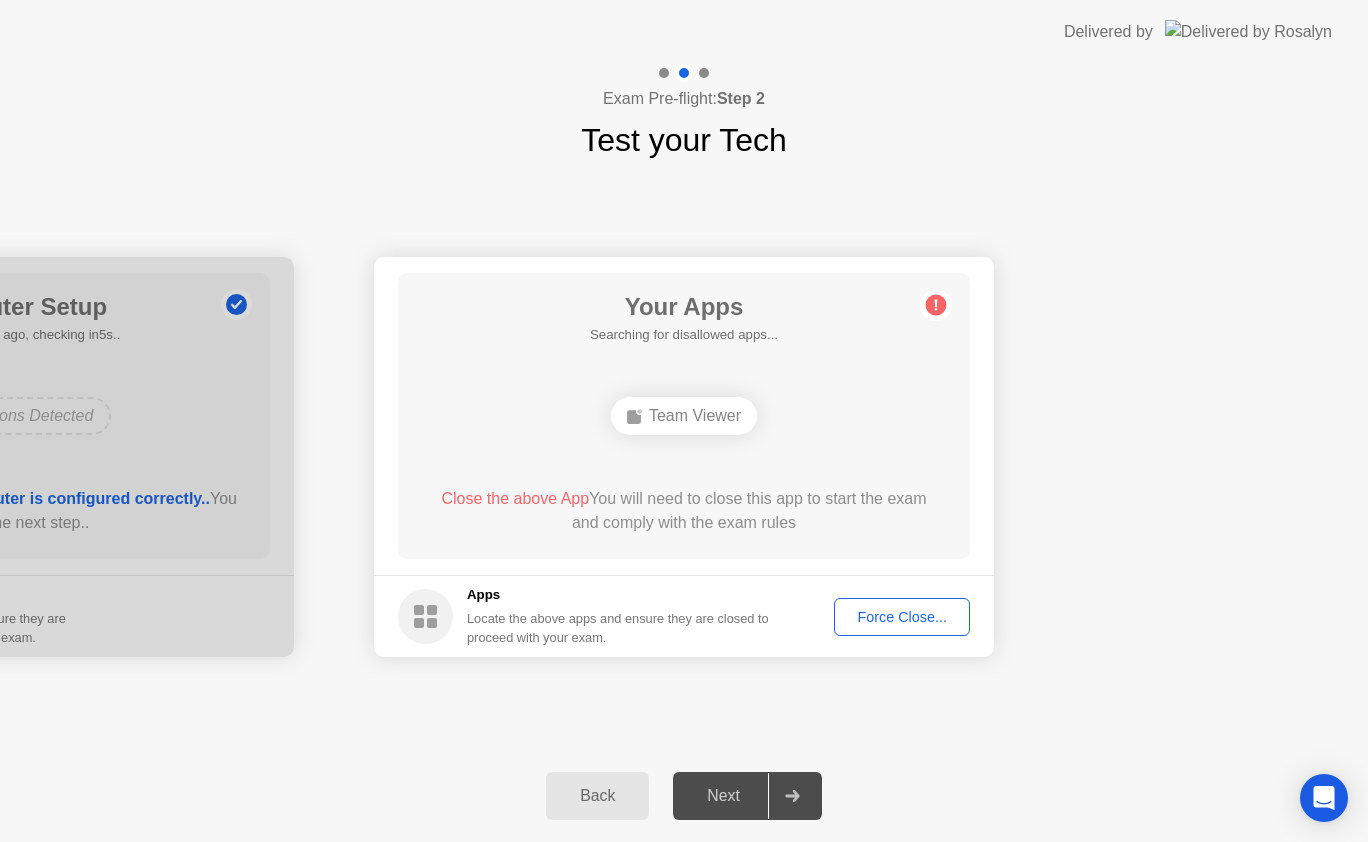 click on "Your Connection Your connection is great! Connection Checking your connection to ensure you don’t experience any interuptions during your exam Your Displays as of 0s ago, checking in5s.. No Displays Detected Thank you for not using an additional monitor  You can proceed to the next step.  Displays During your exam, only one display is permitted Your Computer Setup 0 Configurations  as of 0s ago, checking in5s..  No Configurations Detected  Thank you for ensuring your computer is configured correctly..  You can proceed to the next step..  Configurations Locate the above configurations and ensure they are configured correctly to proceed with your exam. Your Apps  Searching for disallowed apps...  Team Viewer  Close the above App  You will need to close this app to start the exam and comply with the exam rules  Apps Locate the above apps and ensure they are closed to proceed with your exam. Force Close..." 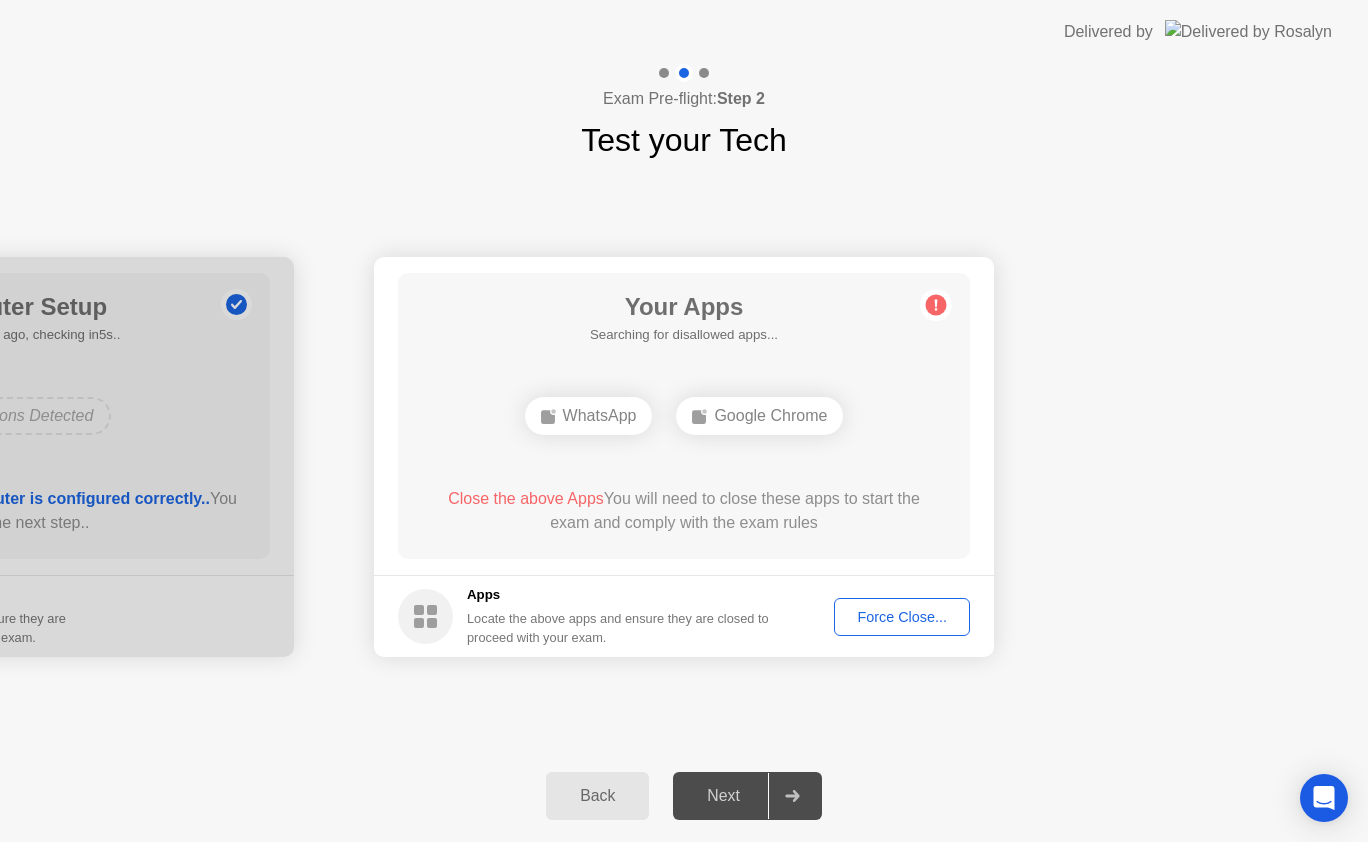 click on "Force Close..." 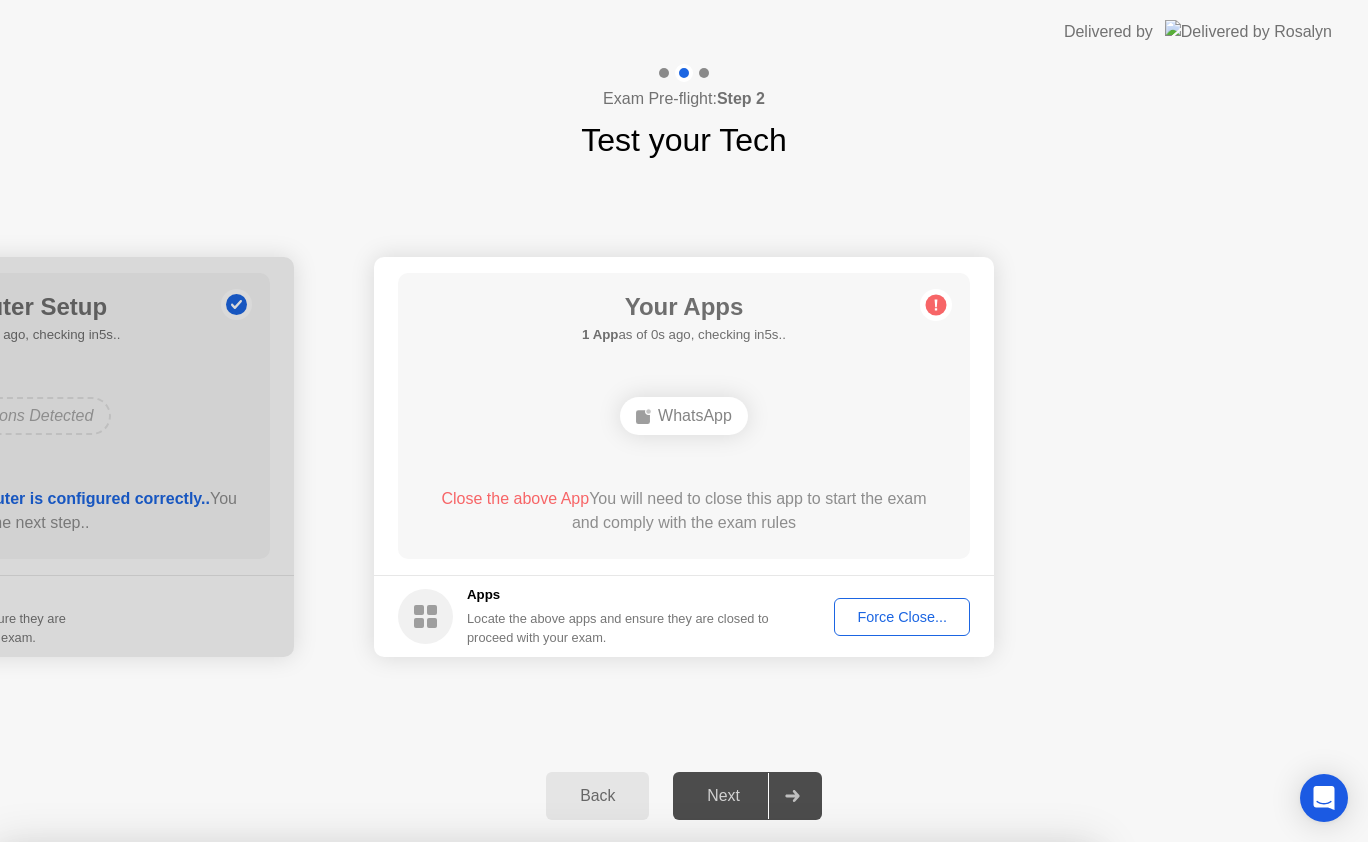 click on "Confirm" at bounding box center [614, 1118] 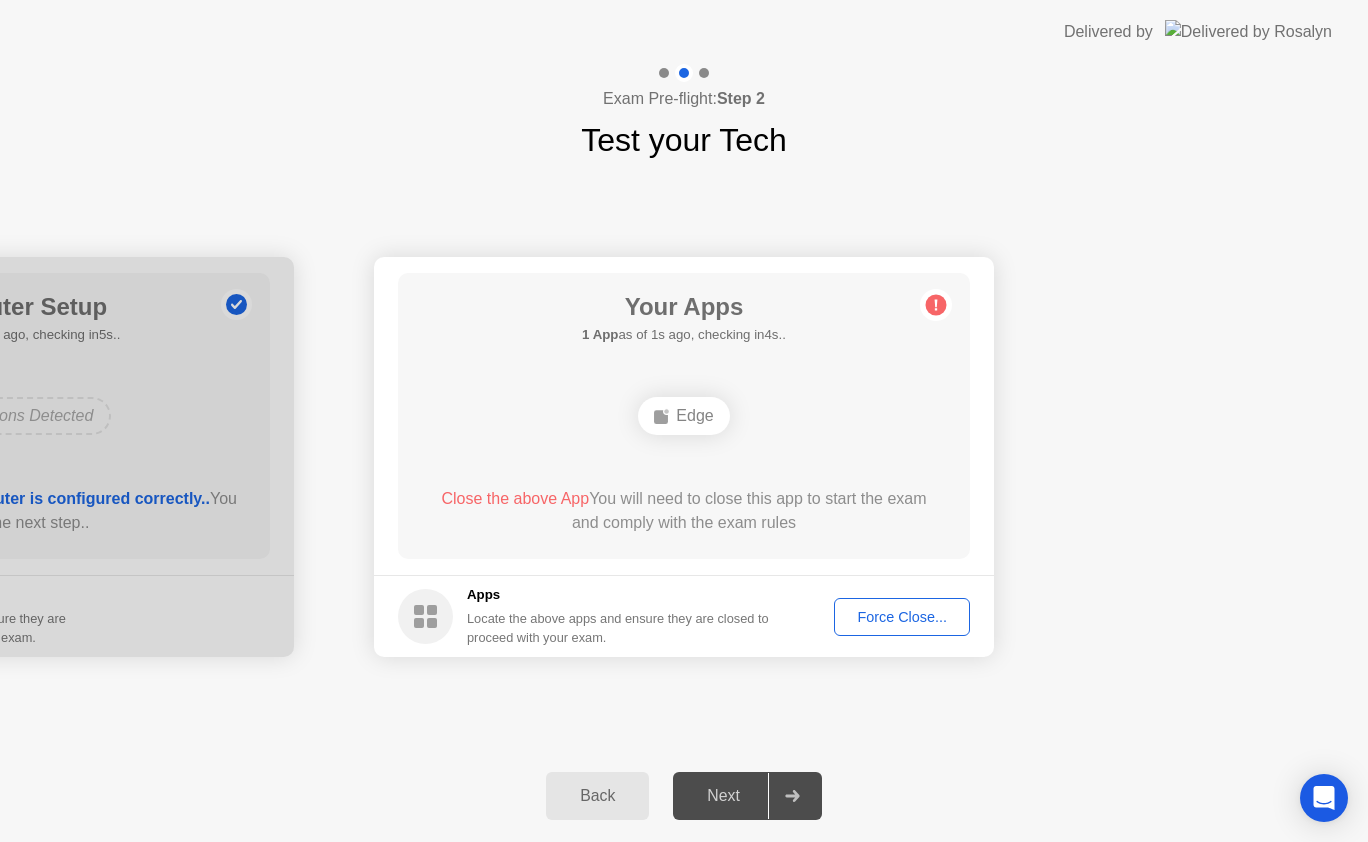 click on "Force Close..." 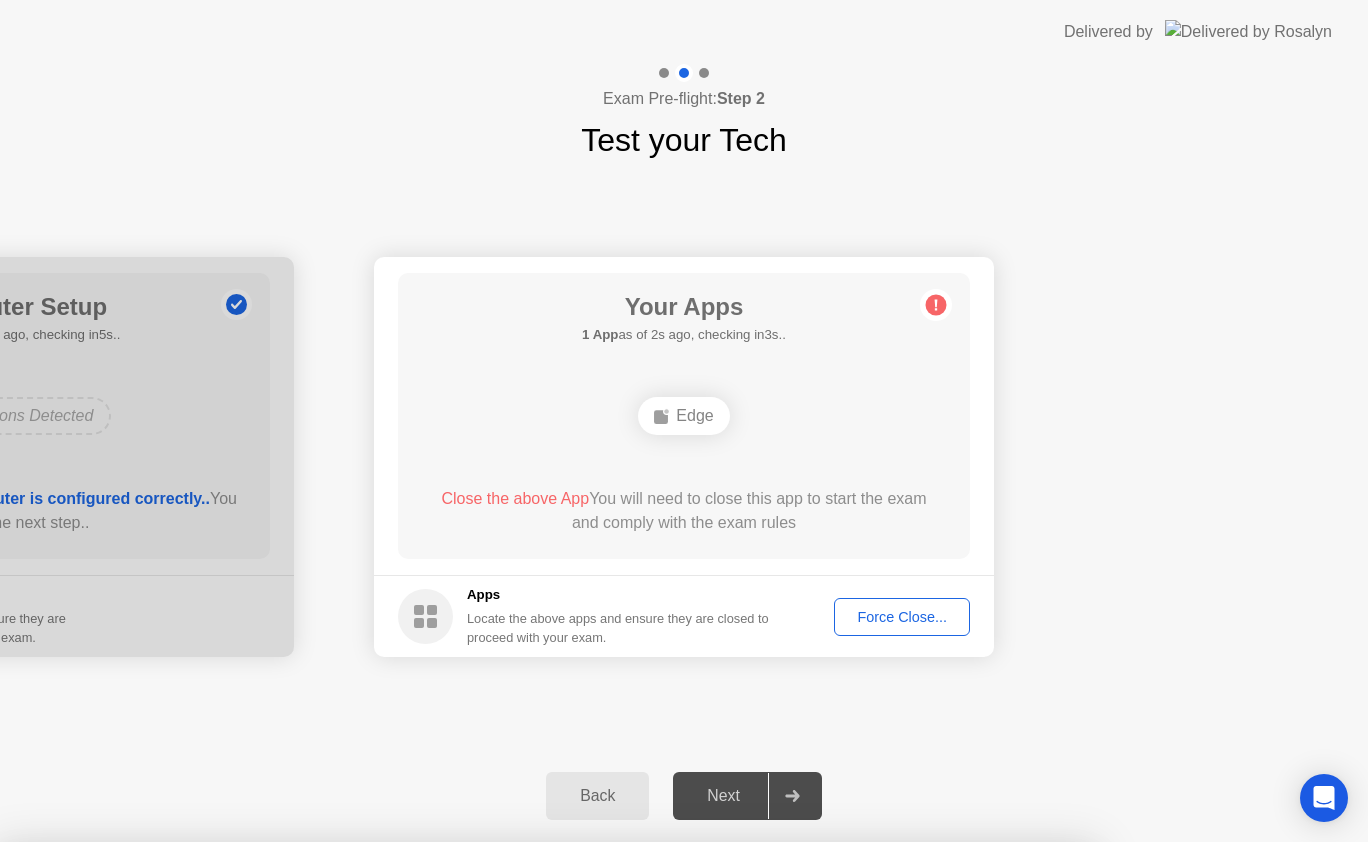 click on "Confirm" at bounding box center (614, 1118) 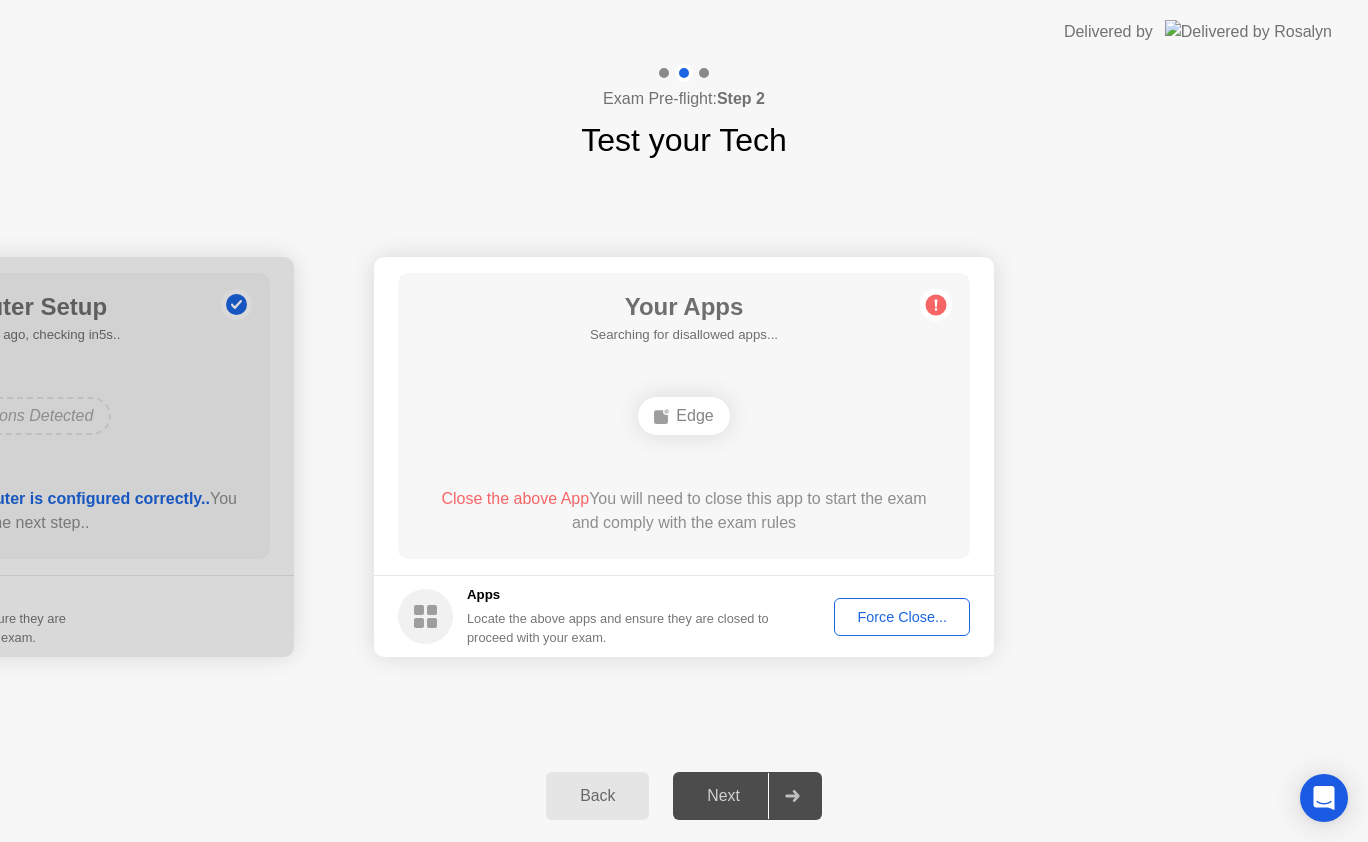 click on "Force Close..." 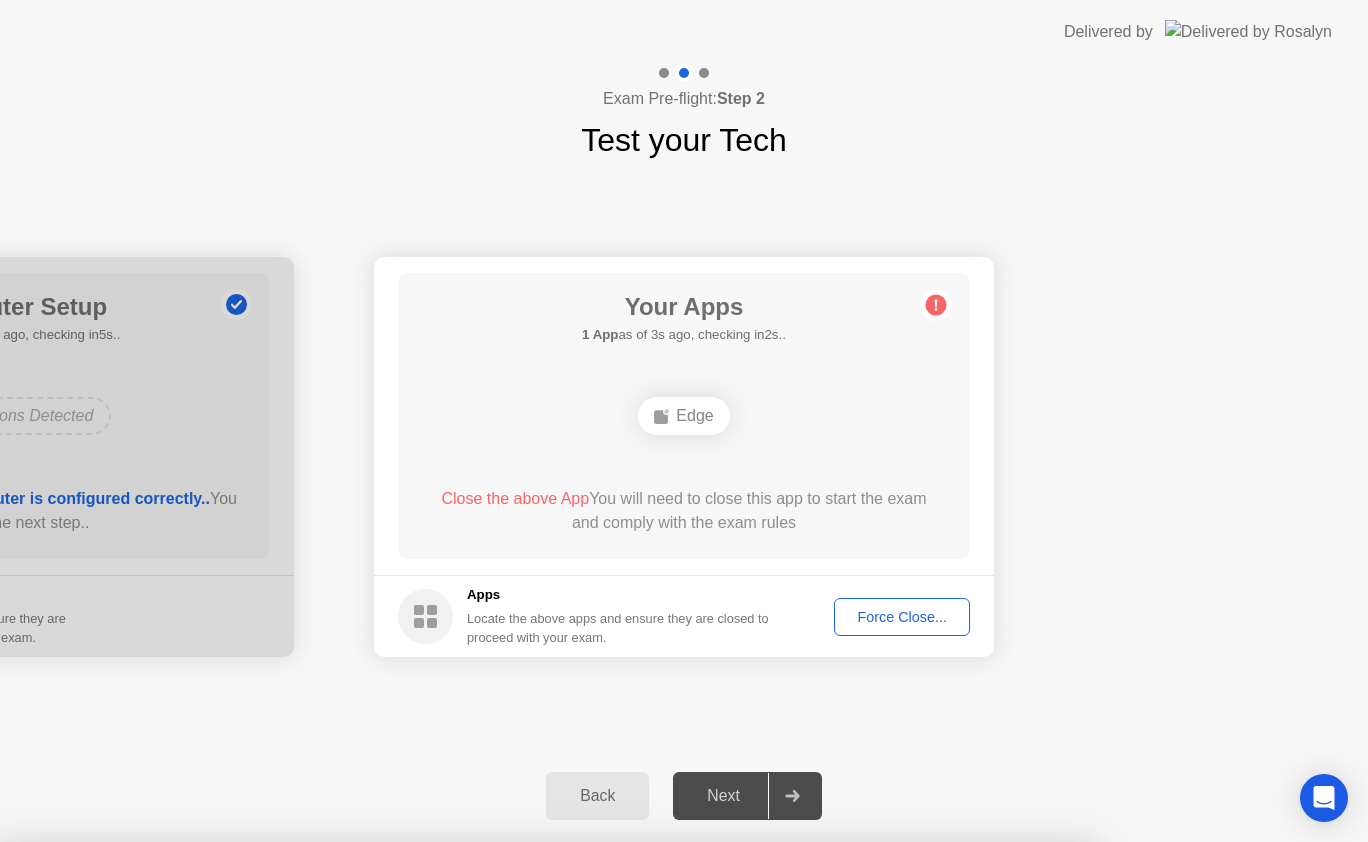 click on "Confirm" at bounding box center [614, 1118] 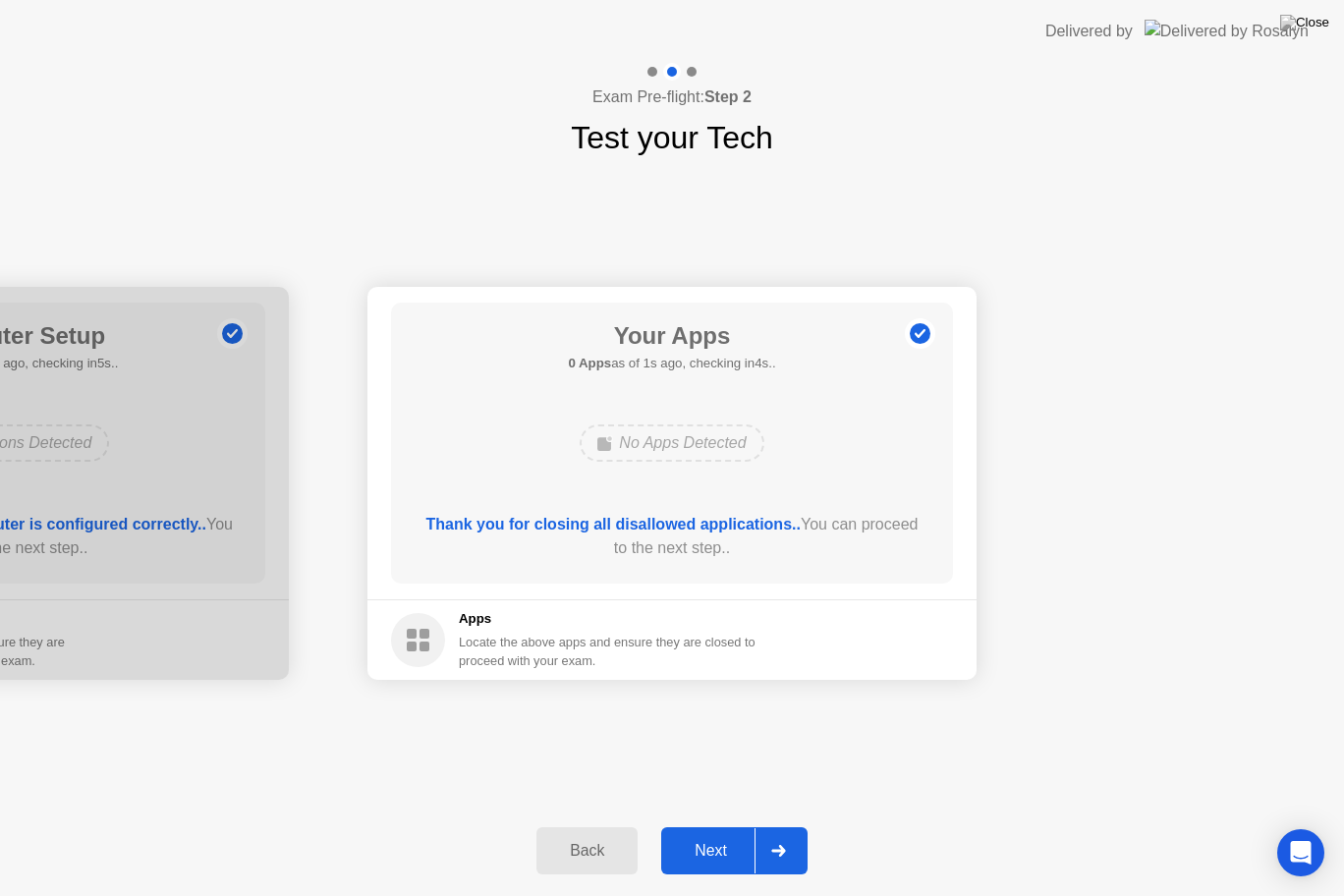 click on "Your Connection Your connection is great! Connection Checking your connection to ensure you don’t experience any interuptions during your exam Your Displays as of 0s ago, checking in5s.. No Displays Detected Thank you for not using an additional monitor  You can proceed to the next step.  Displays During your exam, only one display is permitted Your Computer Setup 0 Configurations  as of 0s ago, checking in5s..  No Configurations Detected  Thank you for ensuring your computer is configured correctly..  You can proceed to the next step..  Configurations Locate the above configurations and ensure they are configured correctly to proceed with your exam. Your Apps 0 Apps  as of 1s ago, checking in4s..  No Apps Detected  Thank you for closing all disallowed applications..  You can proceed to the next step..  Apps Locate the above apps and ensure they are closed to proceed with your exam." 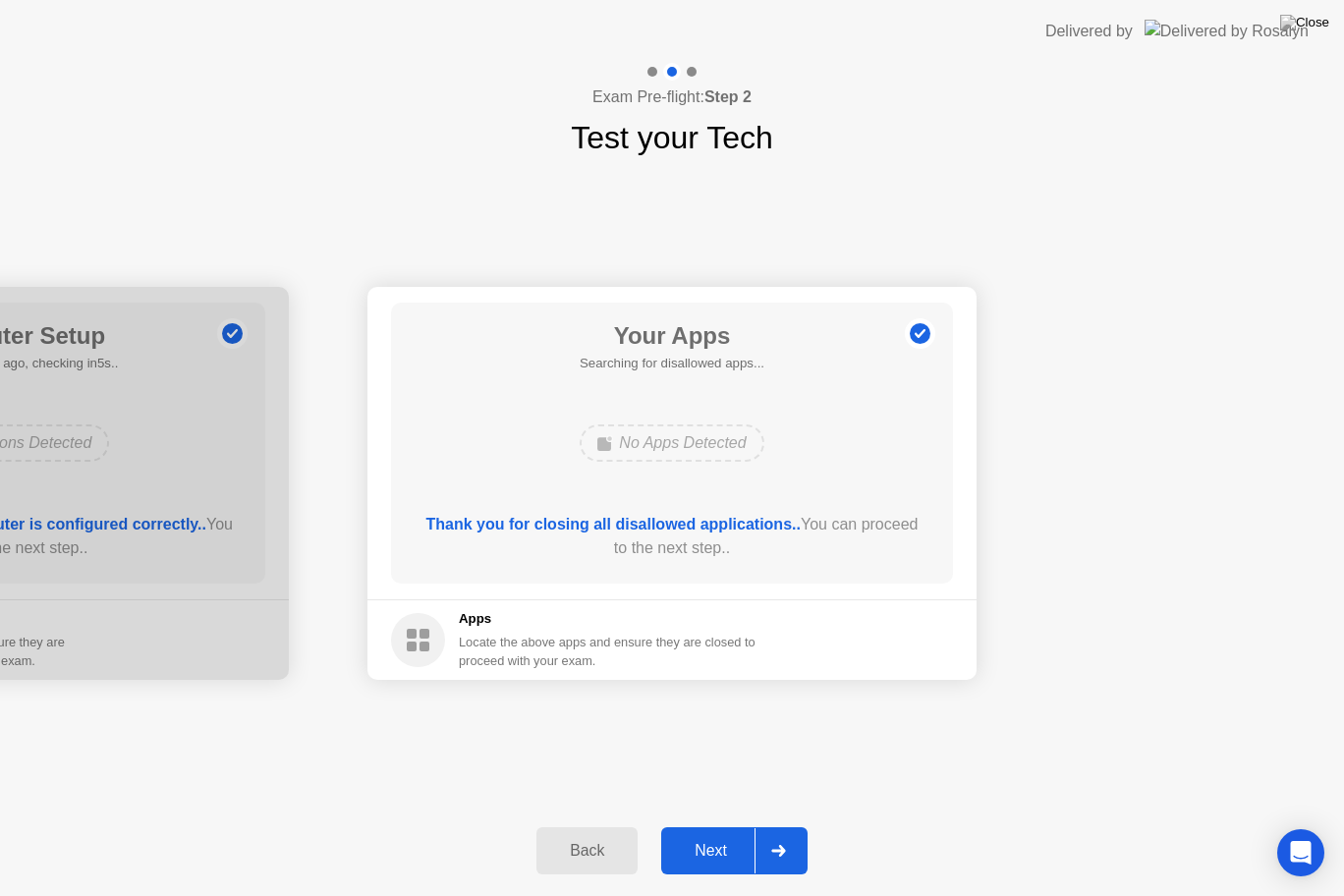 click on "Next" 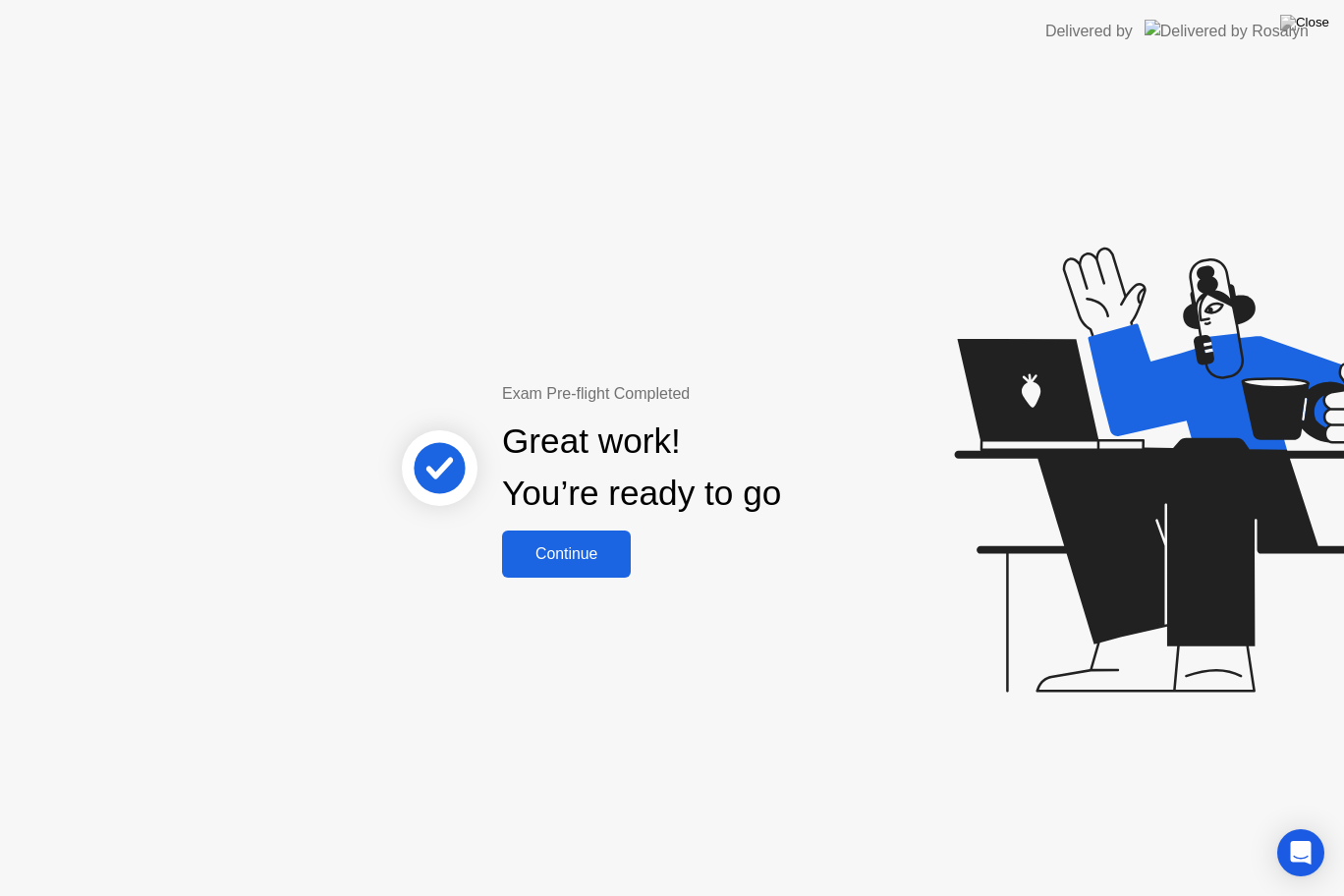 click on "Continue" 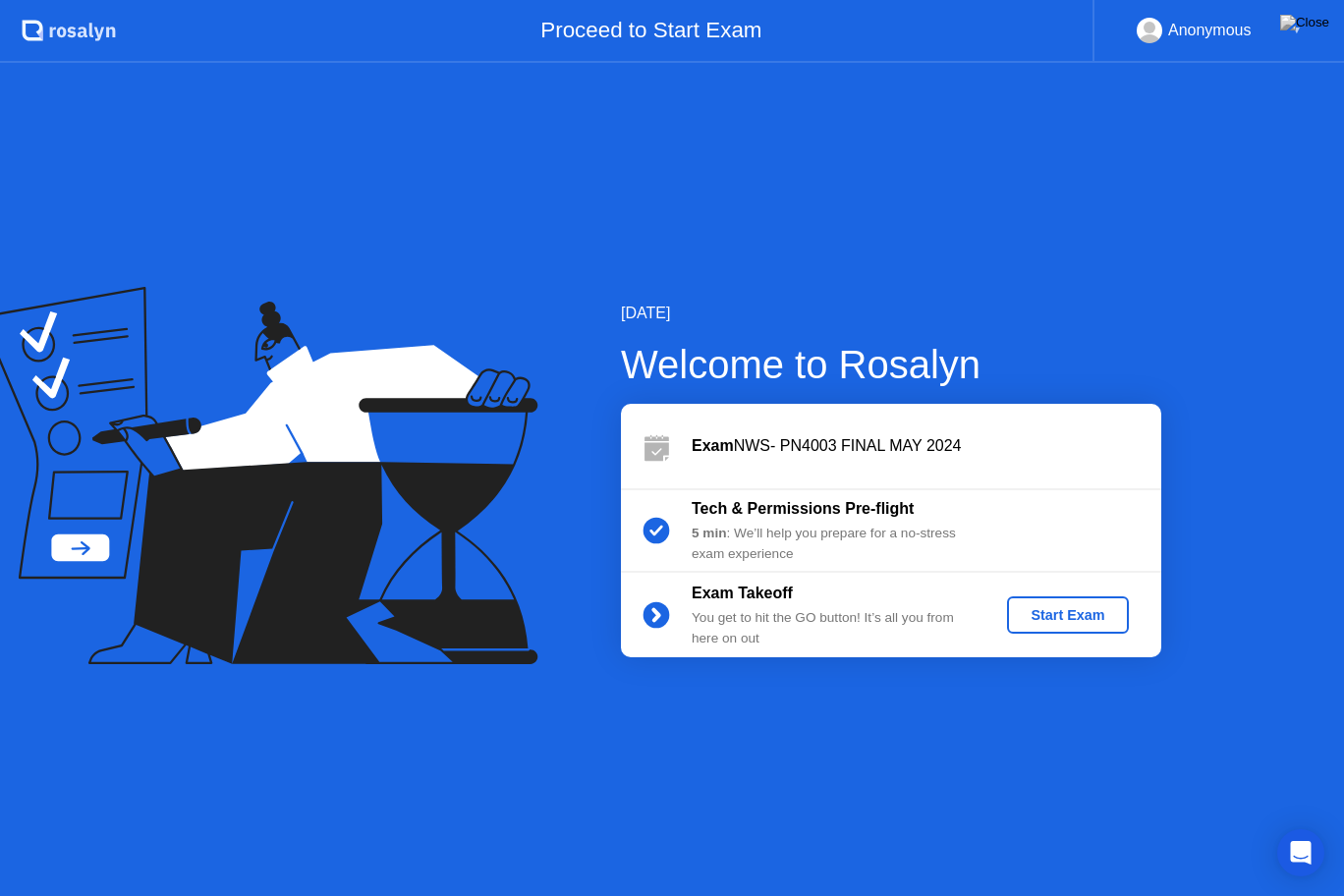 click on "Start Exam" 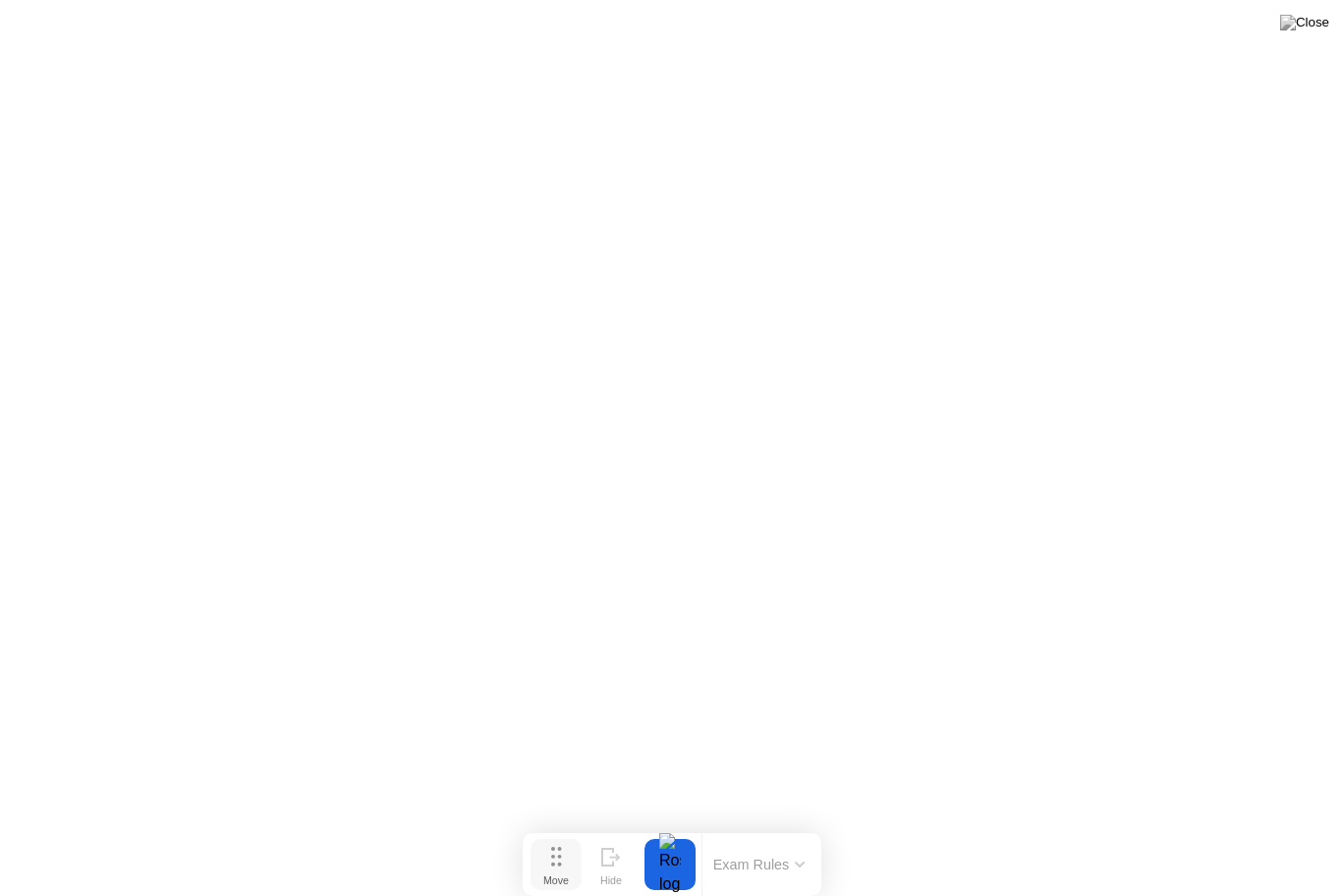 click on "Move" 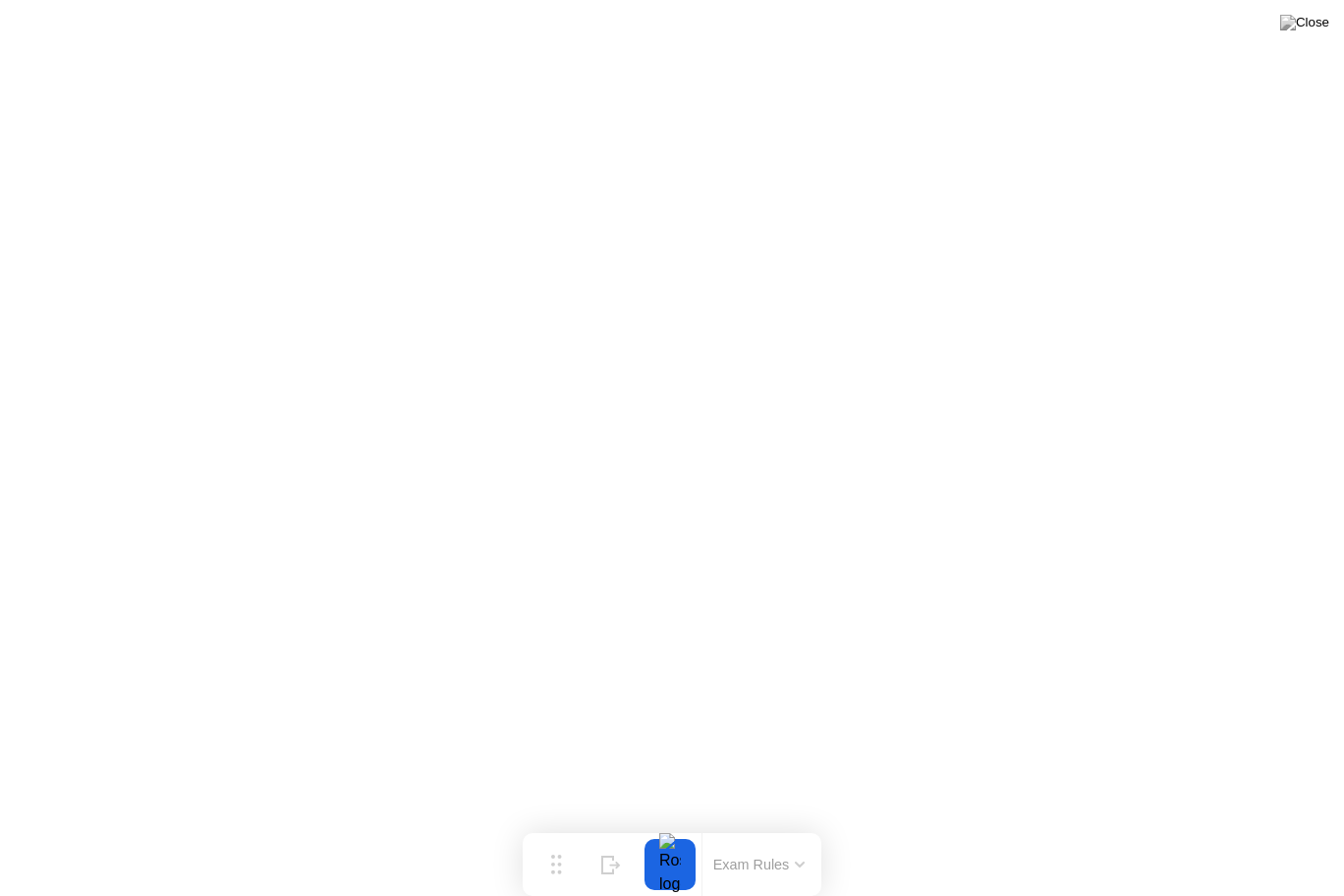 click 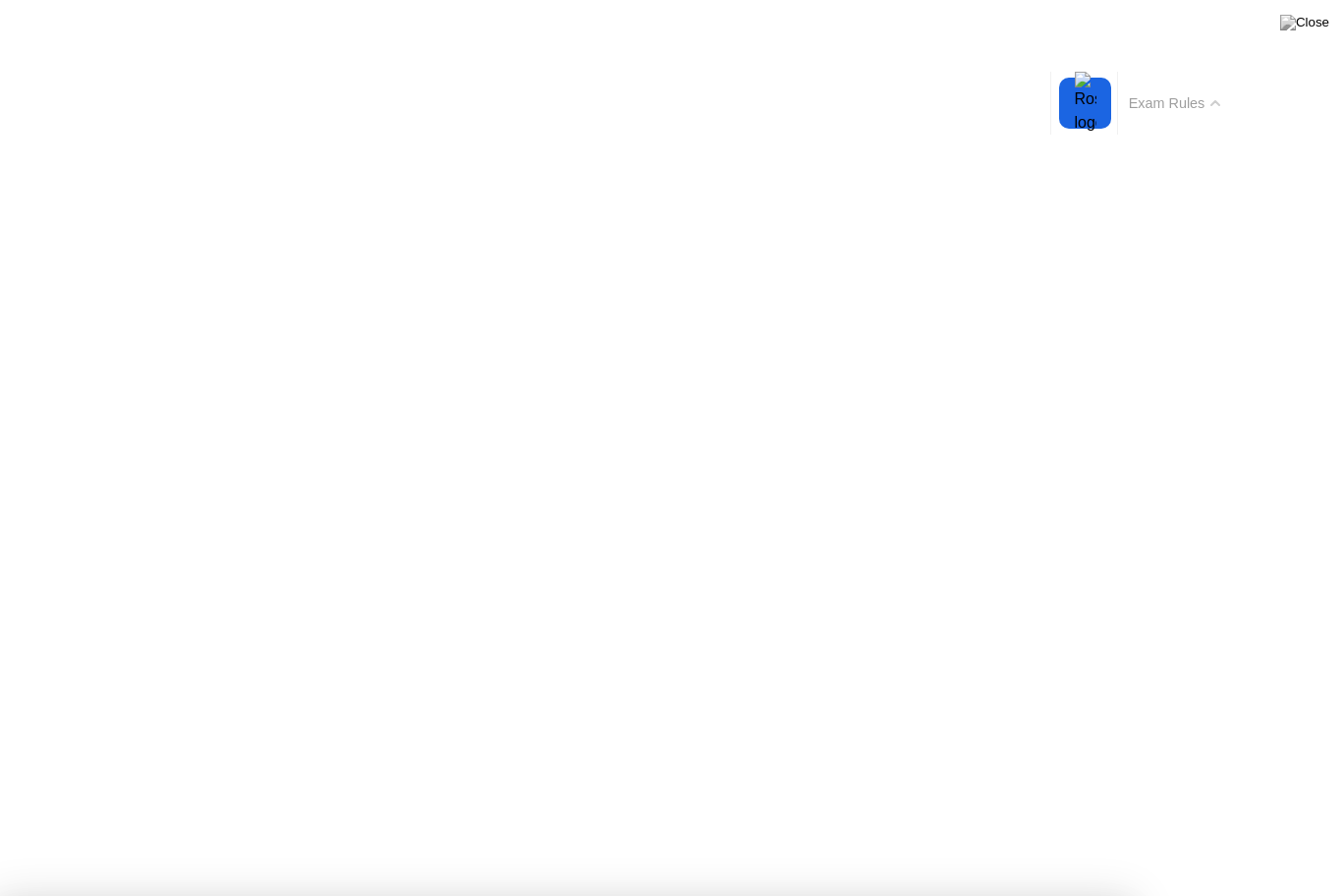 click on "Got it!" at bounding box center (564, 1603) 